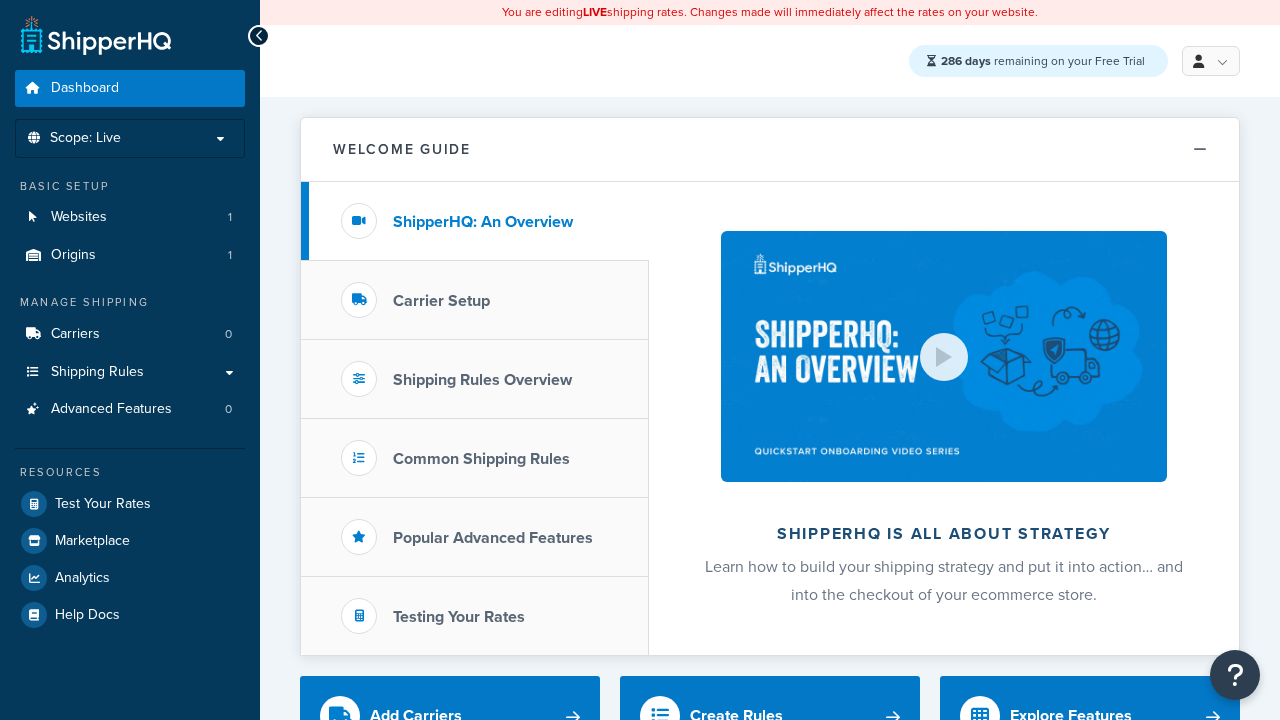 scroll, scrollTop: 0, scrollLeft: 0, axis: both 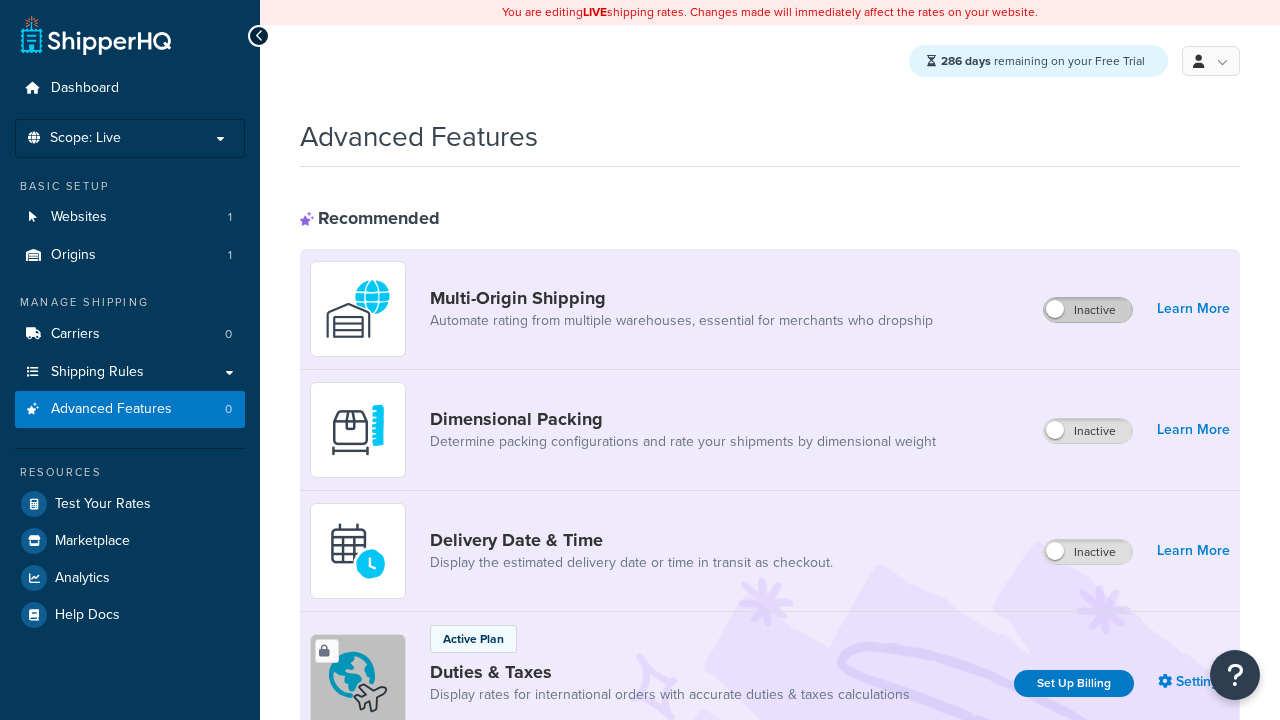 click on "Inactive" at bounding box center (1088, 310) 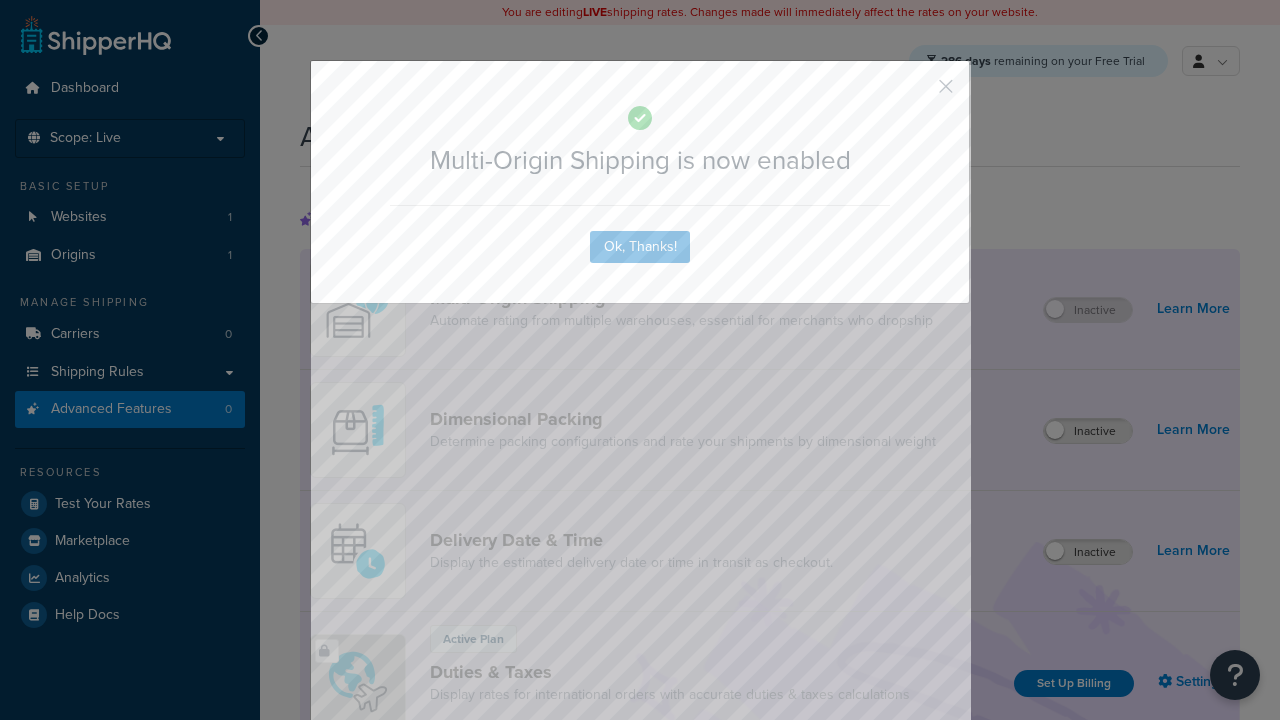 scroll, scrollTop: 0, scrollLeft: 0, axis: both 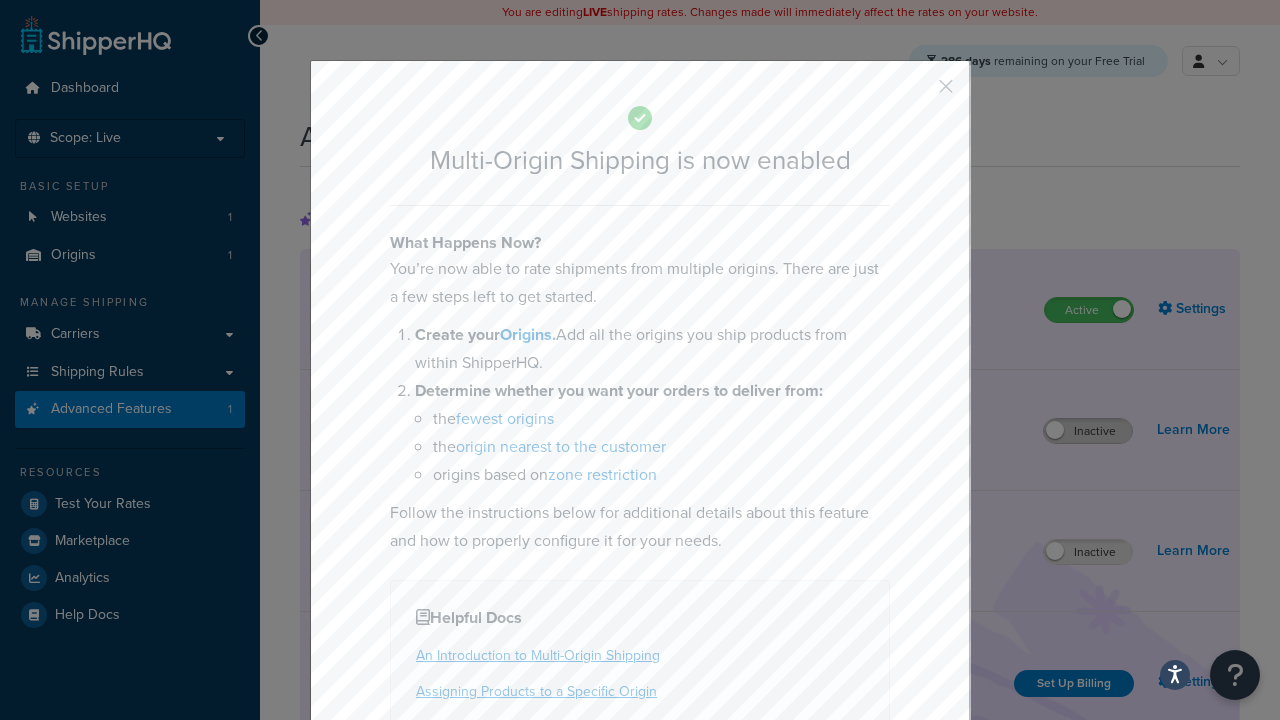 click at bounding box center [916, 93] 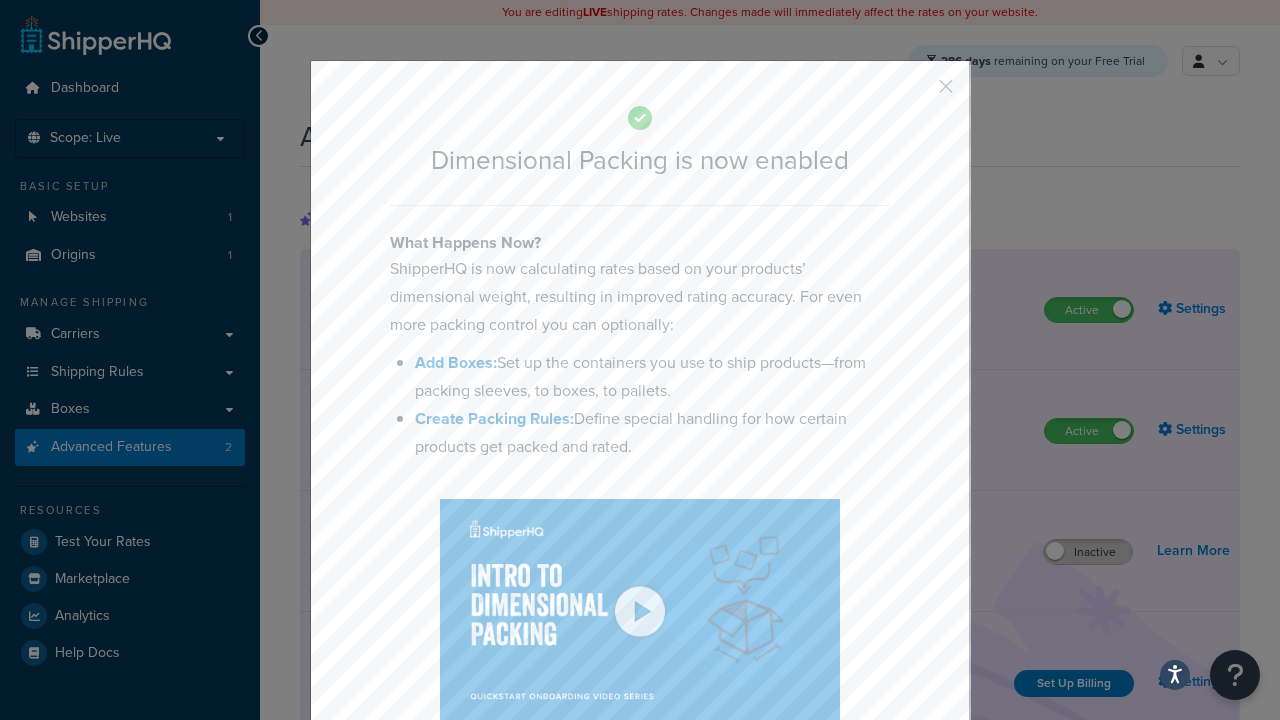 click at bounding box center [916, 93] 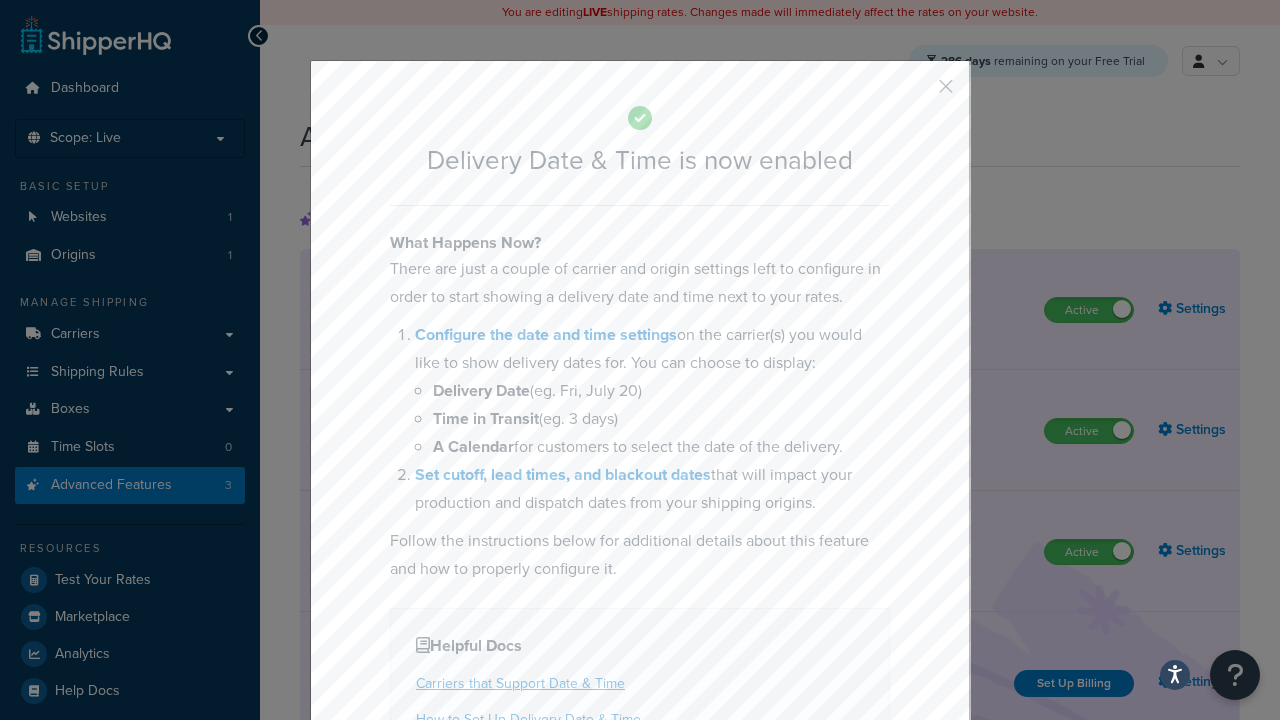 click at bounding box center [916, 93] 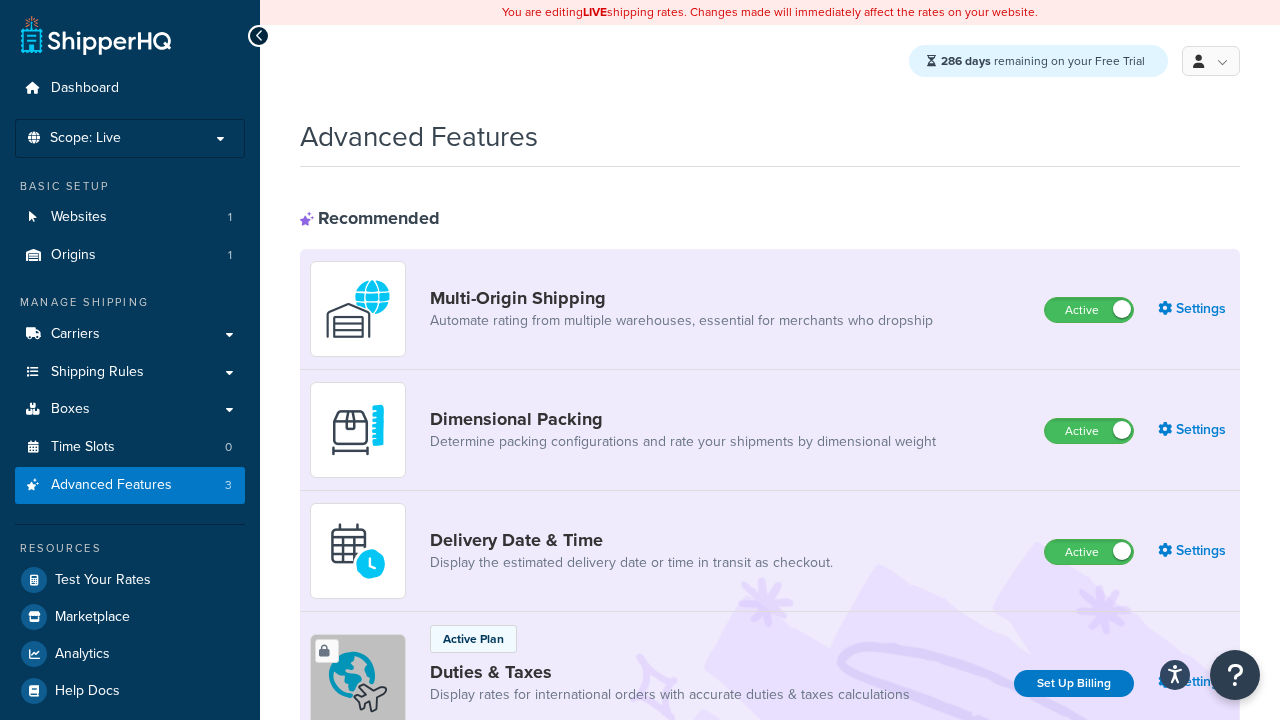 click on "Inactive" at bounding box center [1088, 887] 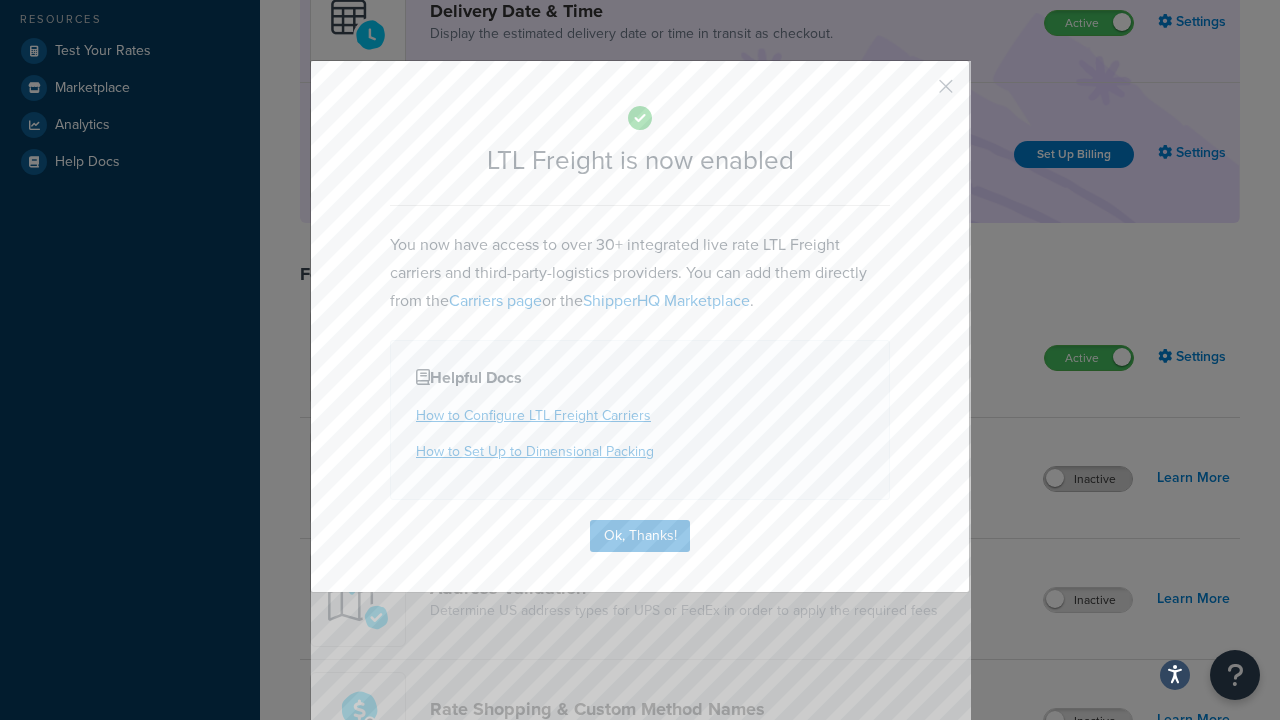 click at bounding box center [916, 93] 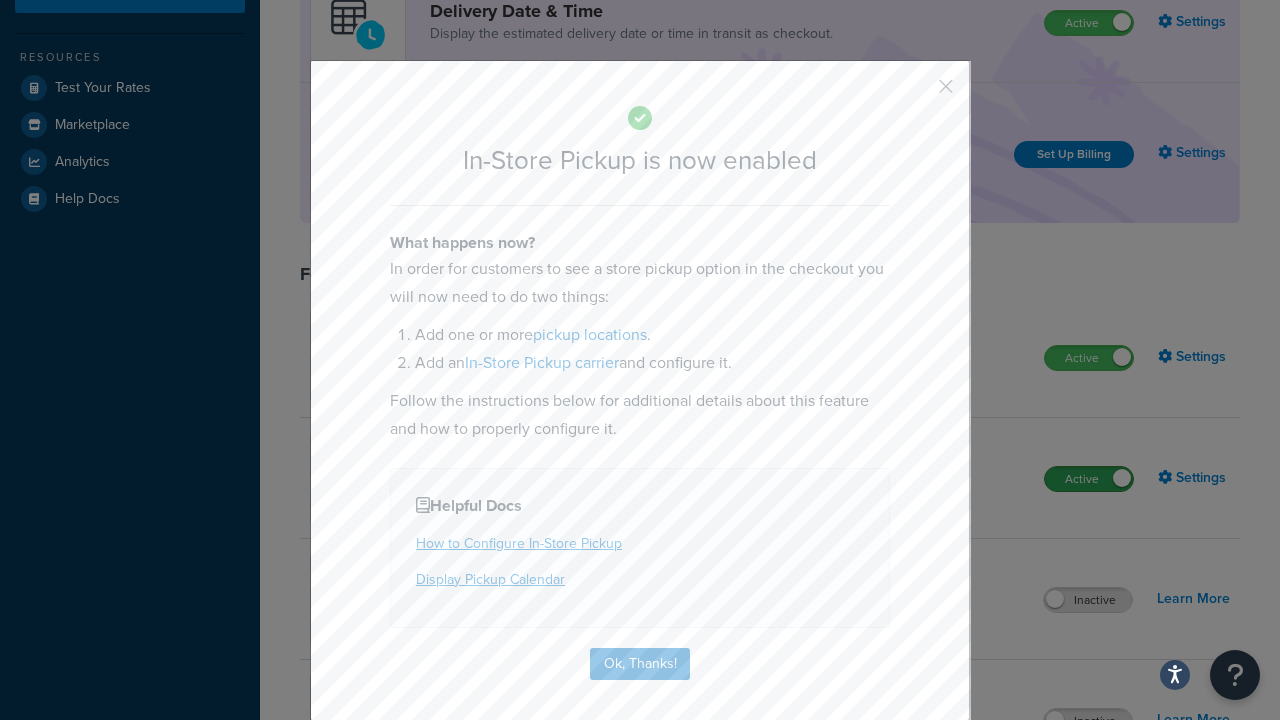 scroll, scrollTop: 566, scrollLeft: 0, axis: vertical 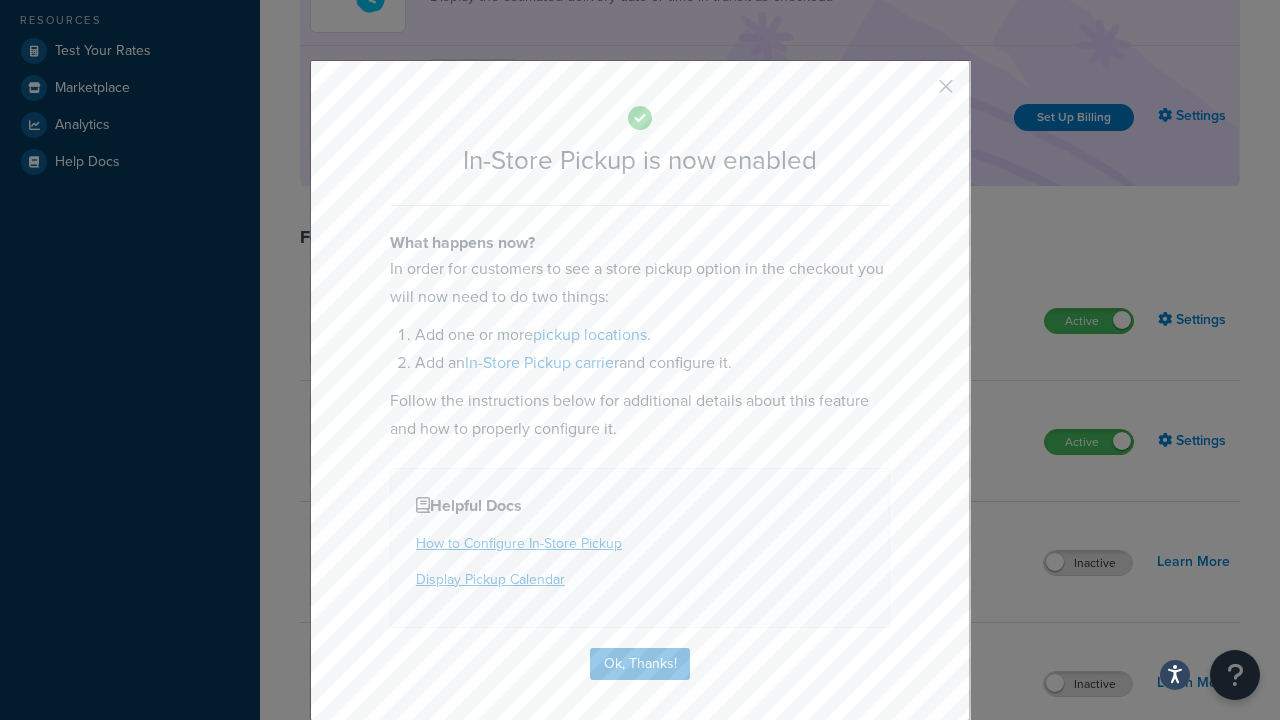click at bounding box center [916, 93] 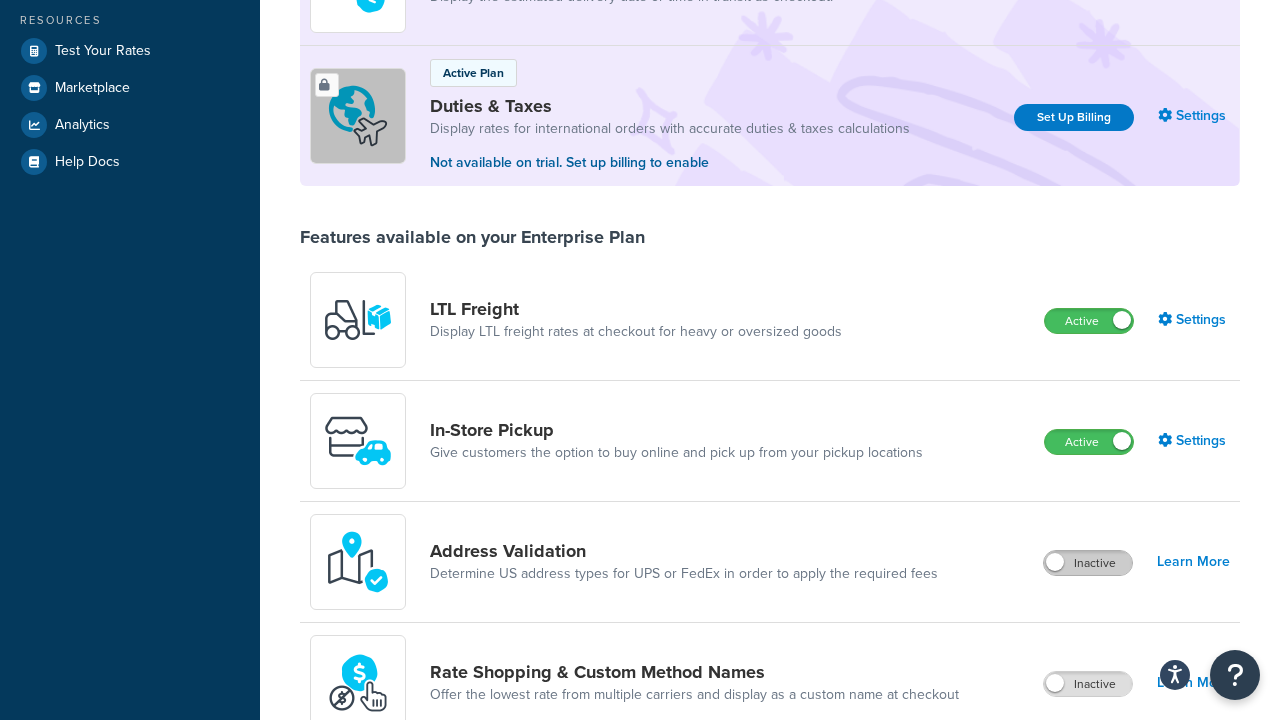 click on "Inactive" at bounding box center [1088, 563] 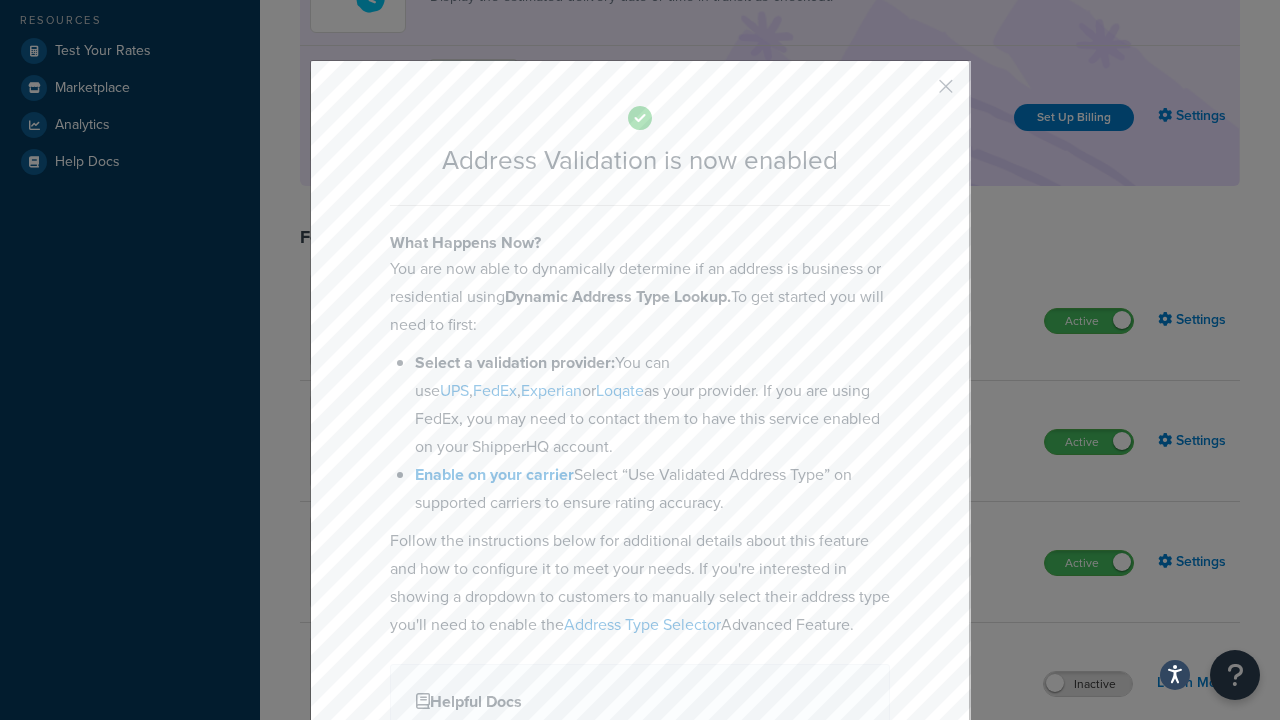 click at bounding box center (916, 93) 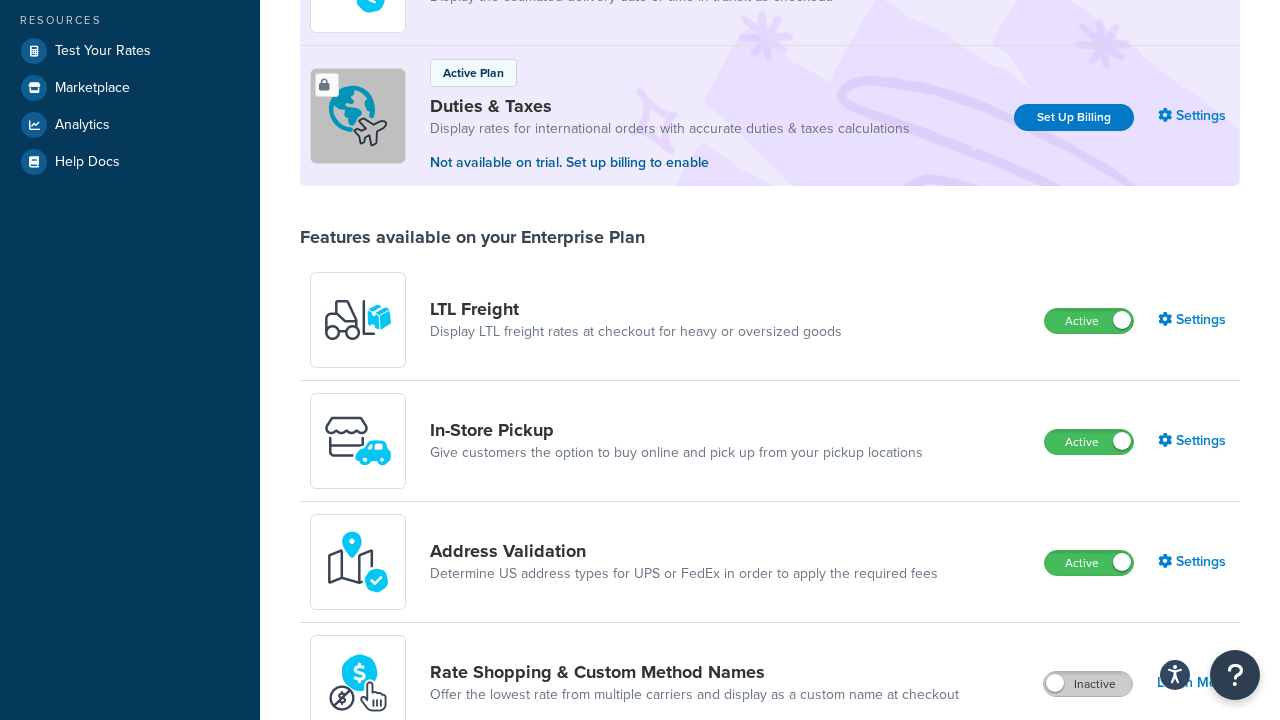 click on "Inactive" at bounding box center (1088, 684) 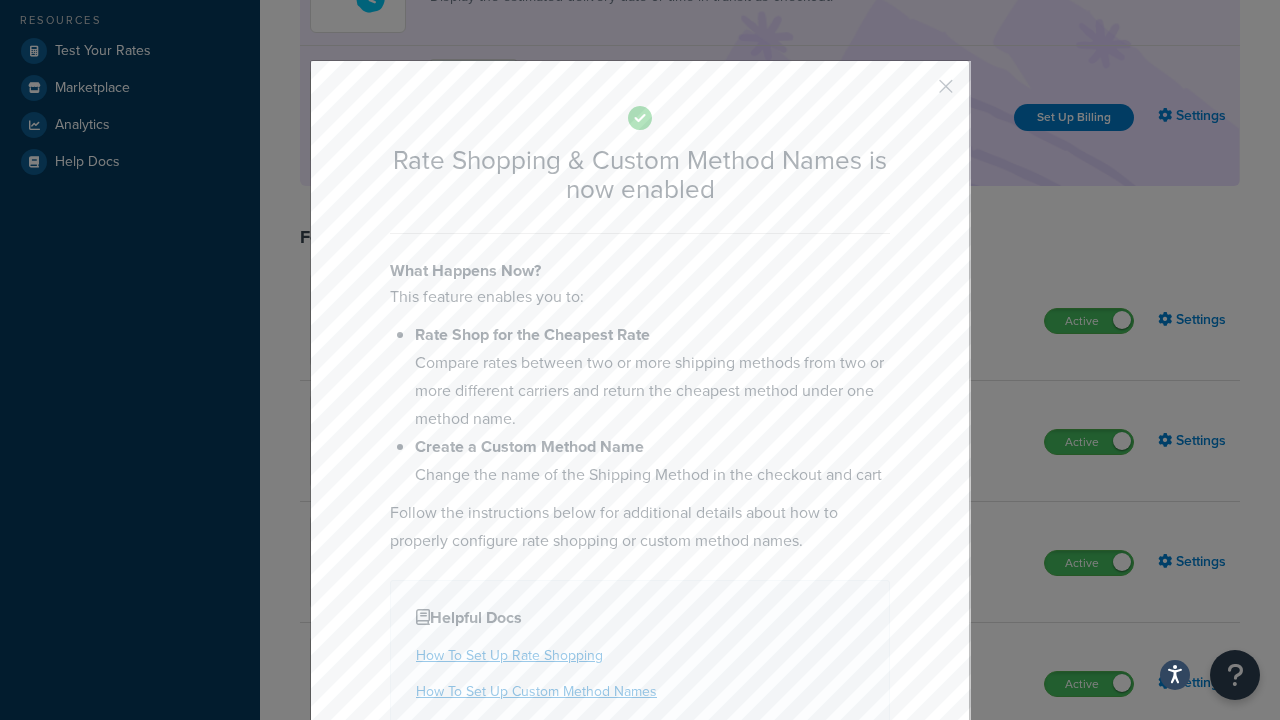 click at bounding box center [916, 93] 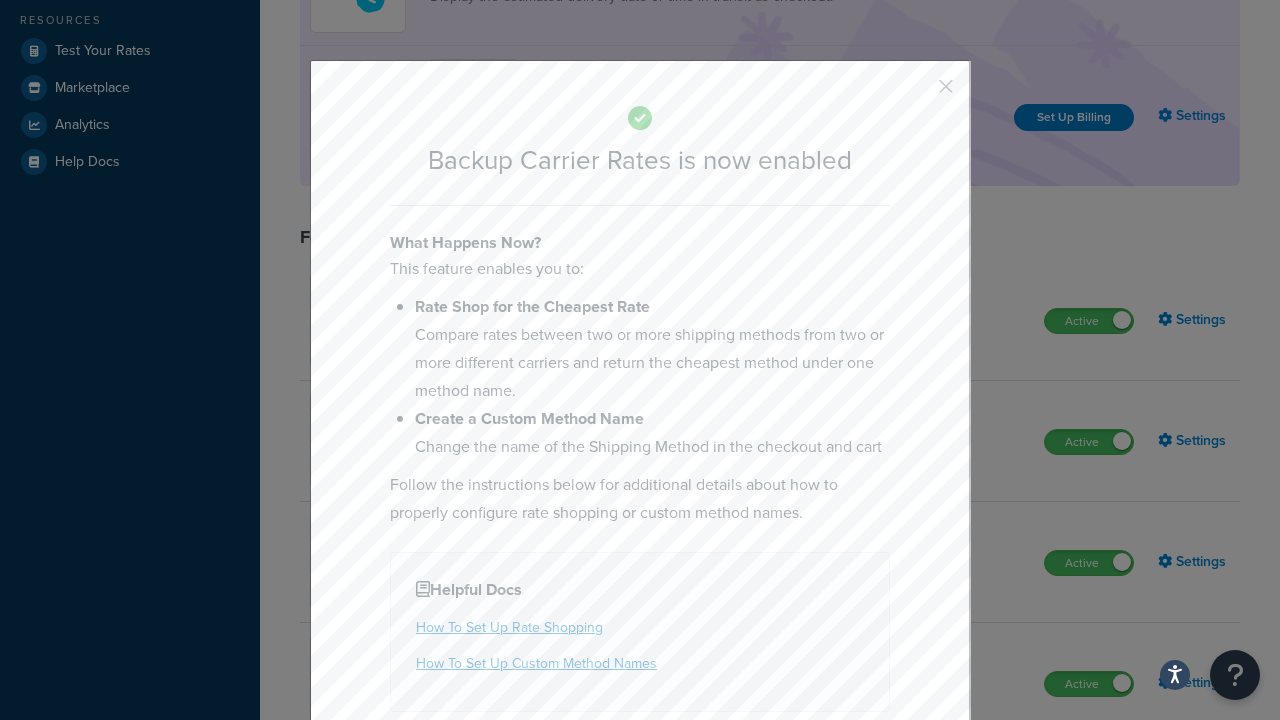 scroll, scrollTop: 1013, scrollLeft: 0, axis: vertical 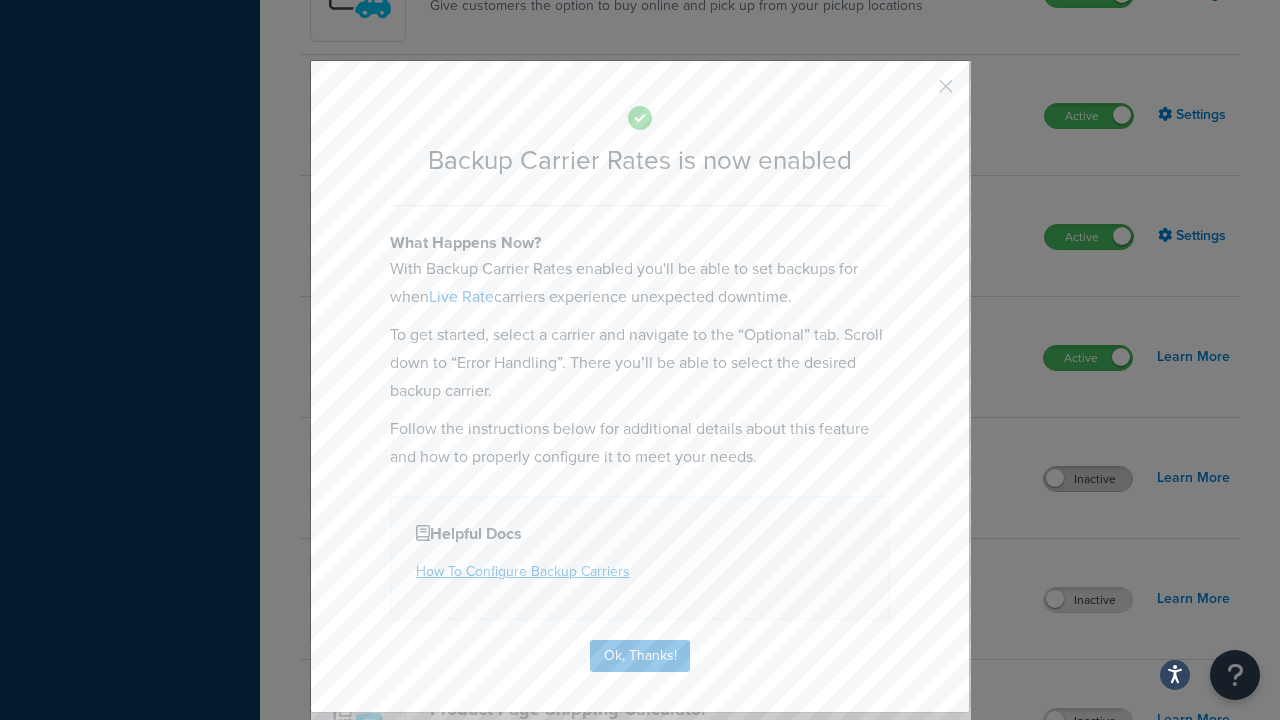 click at bounding box center [916, 93] 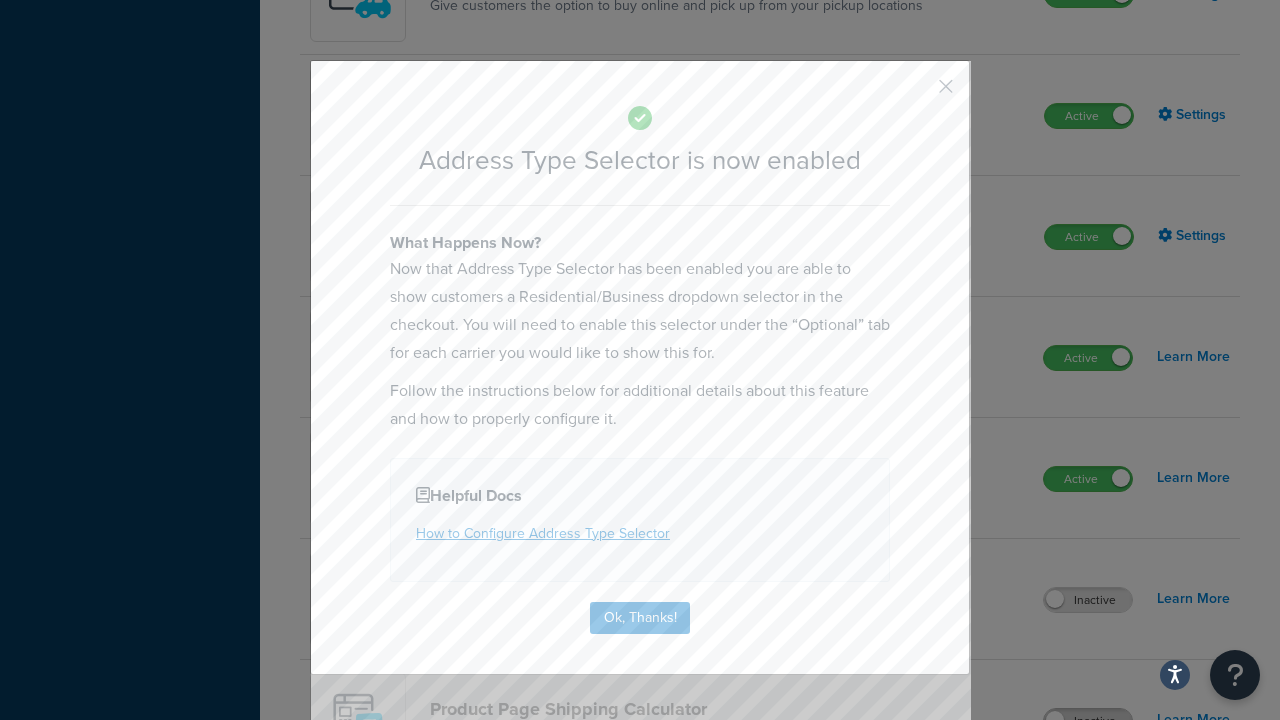 click at bounding box center [916, 93] 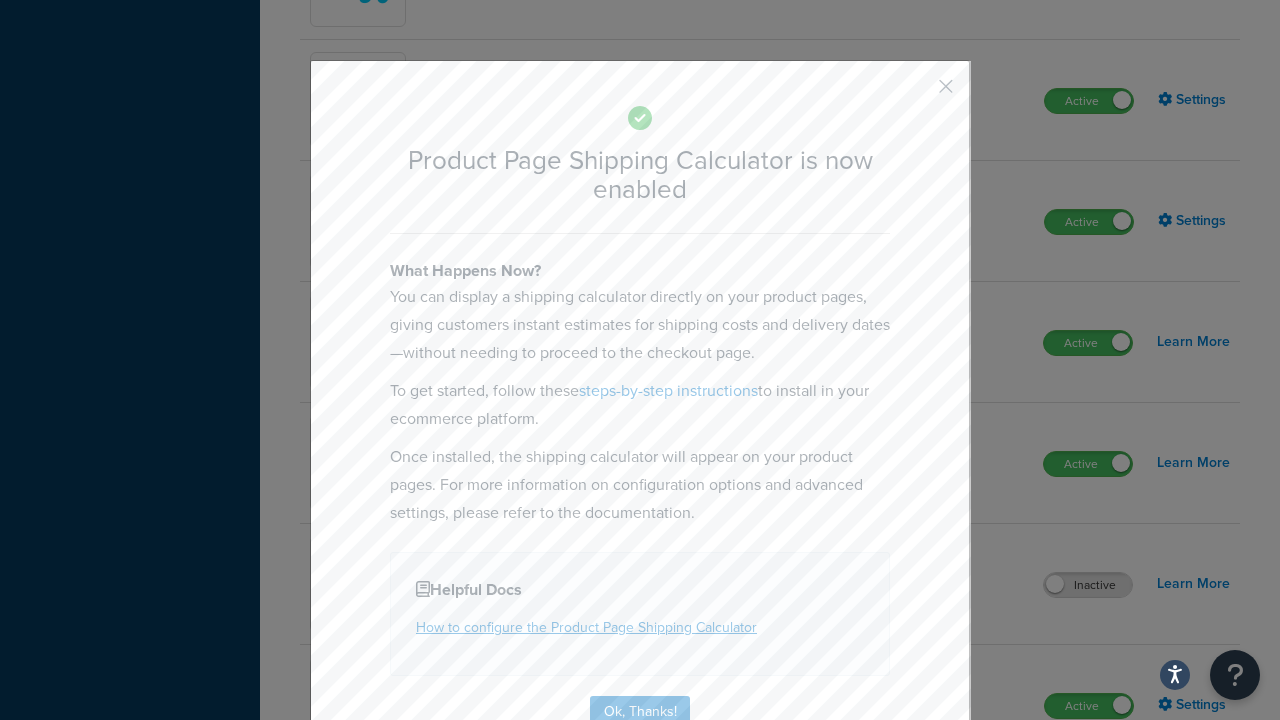 click at bounding box center (916, 93) 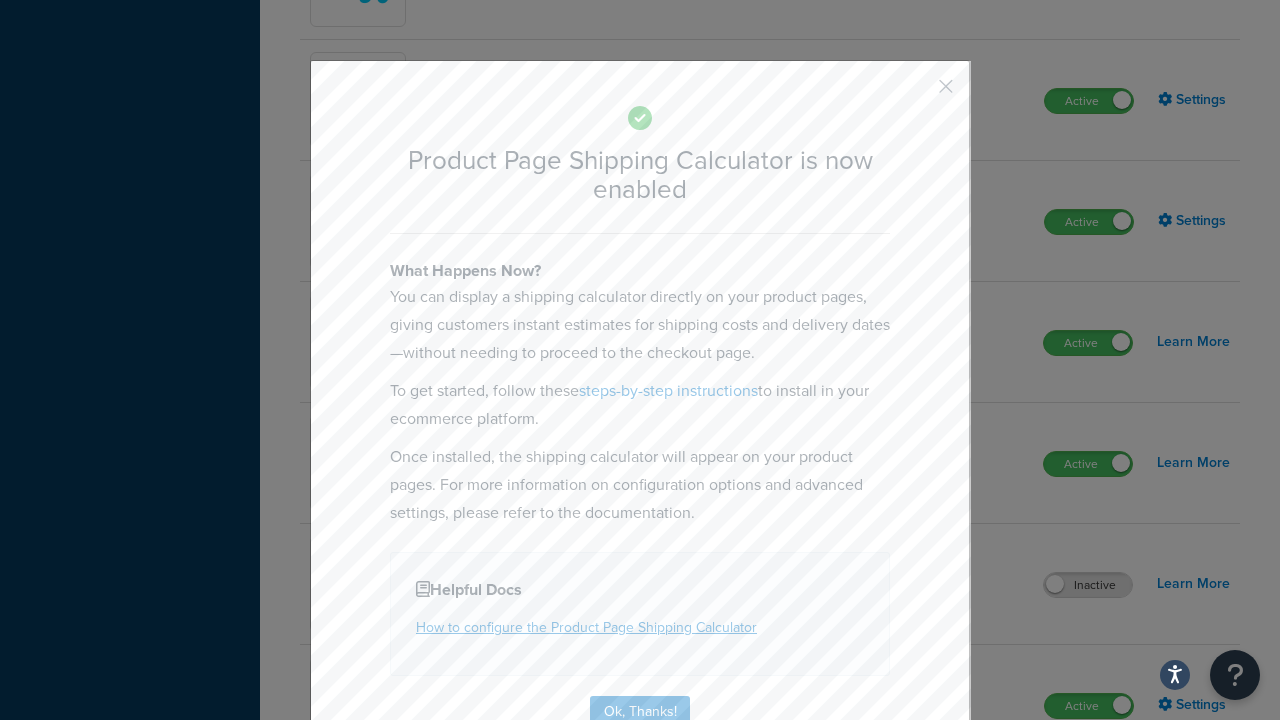 click on "Inactive" at bounding box center (1088, 827) 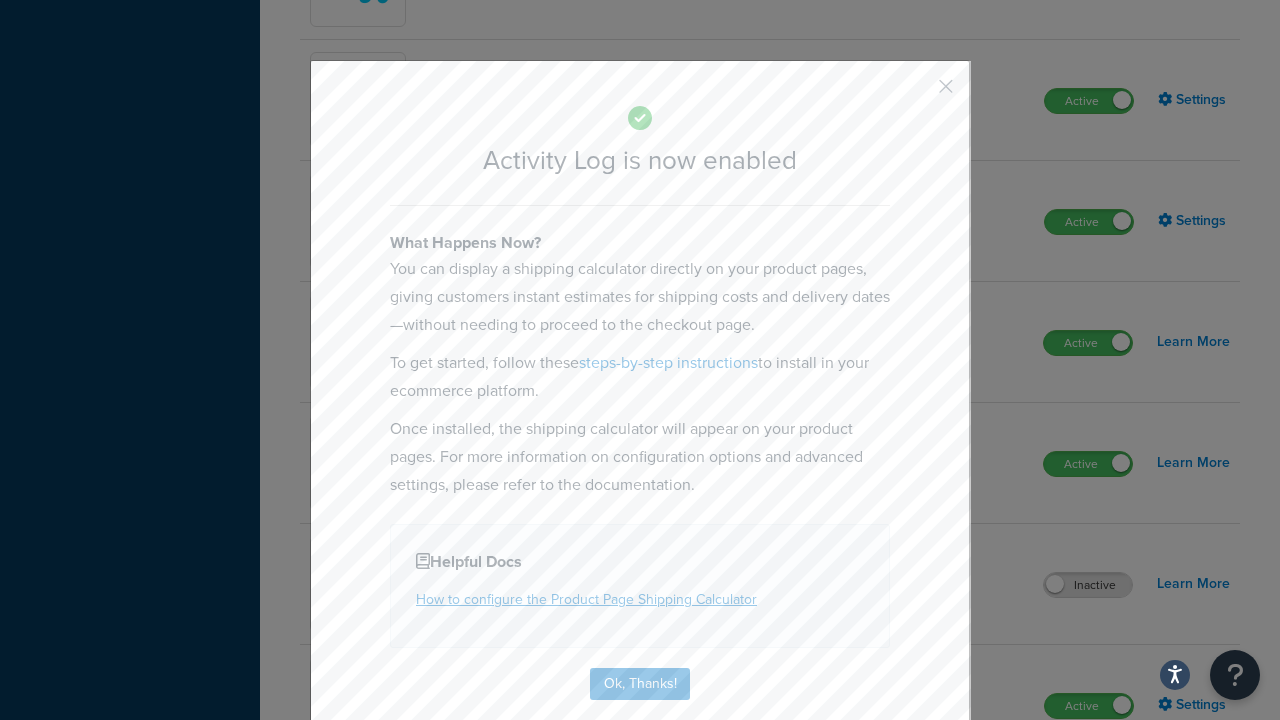 scroll, scrollTop: 1497, scrollLeft: 0, axis: vertical 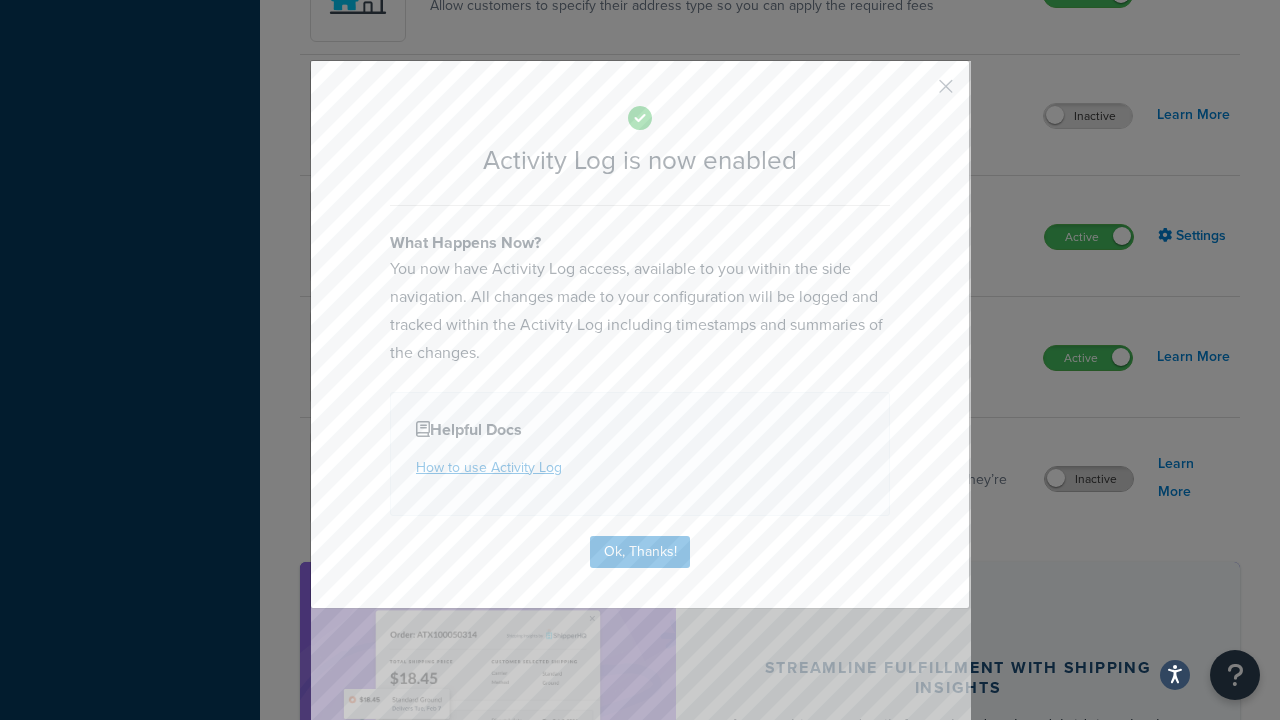 click at bounding box center [916, 93] 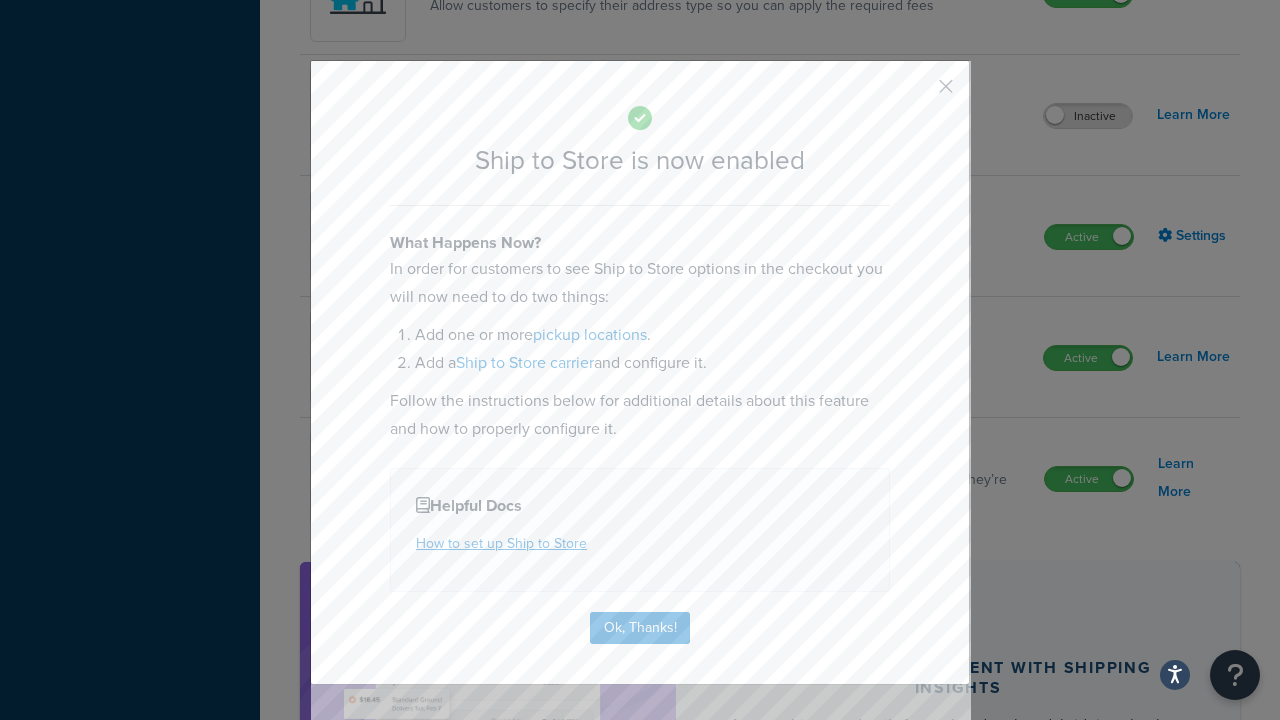 click at bounding box center [916, 93] 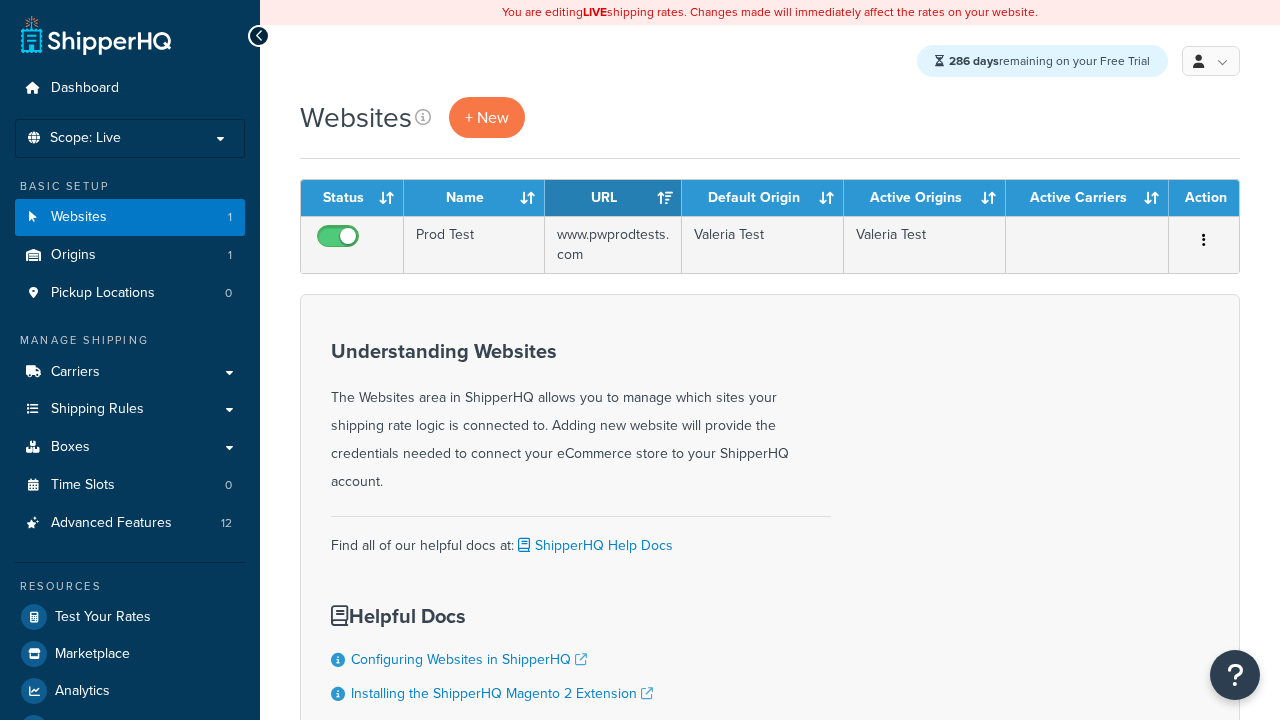 scroll, scrollTop: 0, scrollLeft: 0, axis: both 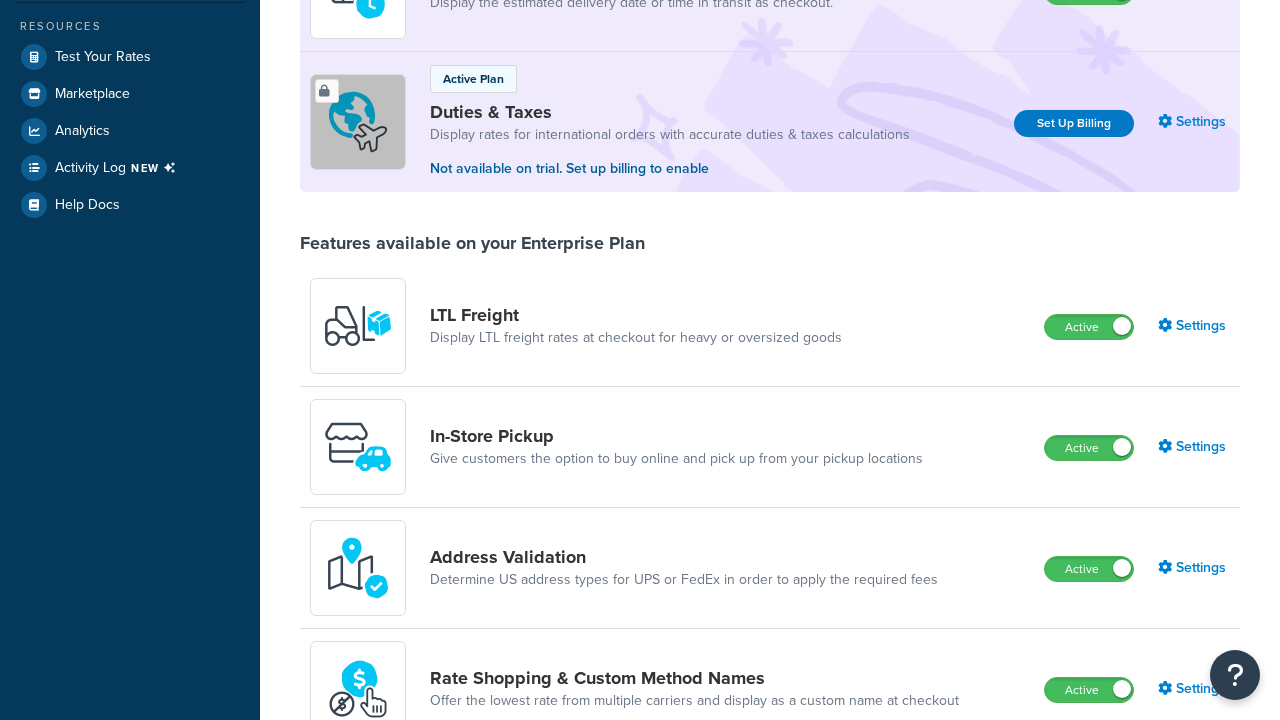 click on "Inactive" at bounding box center [1088, 1053] 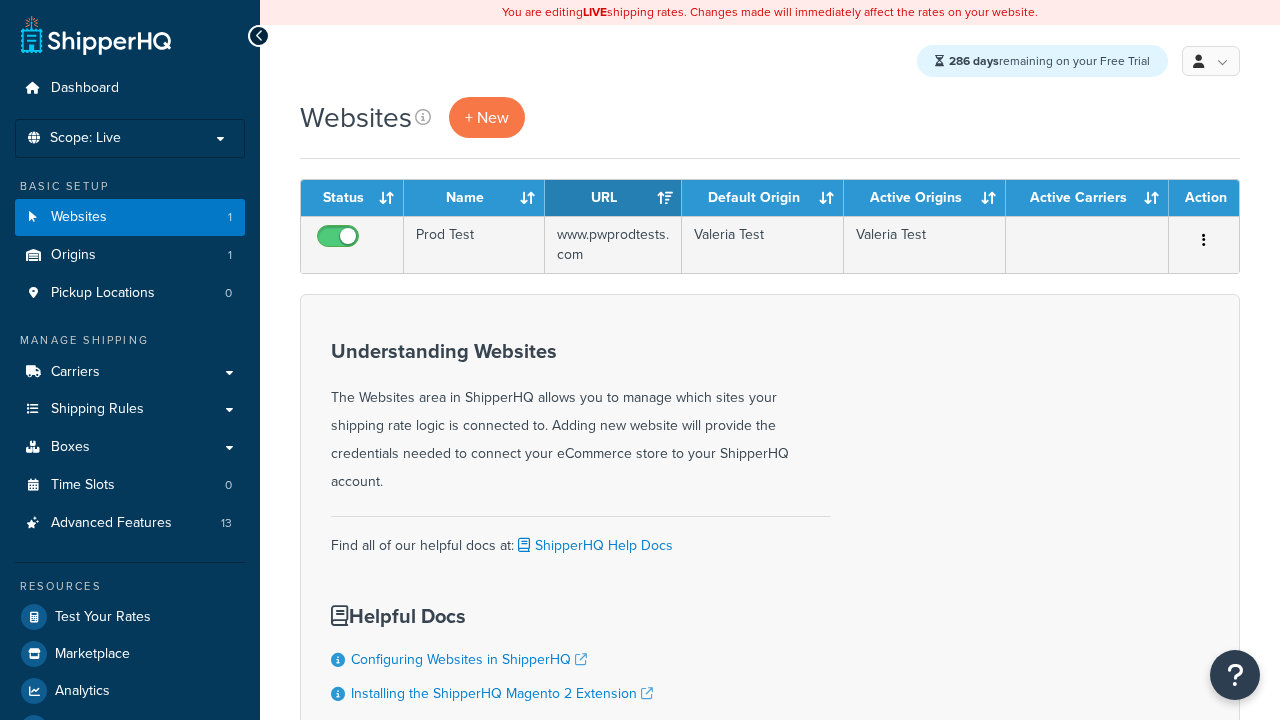 scroll, scrollTop: 0, scrollLeft: 0, axis: both 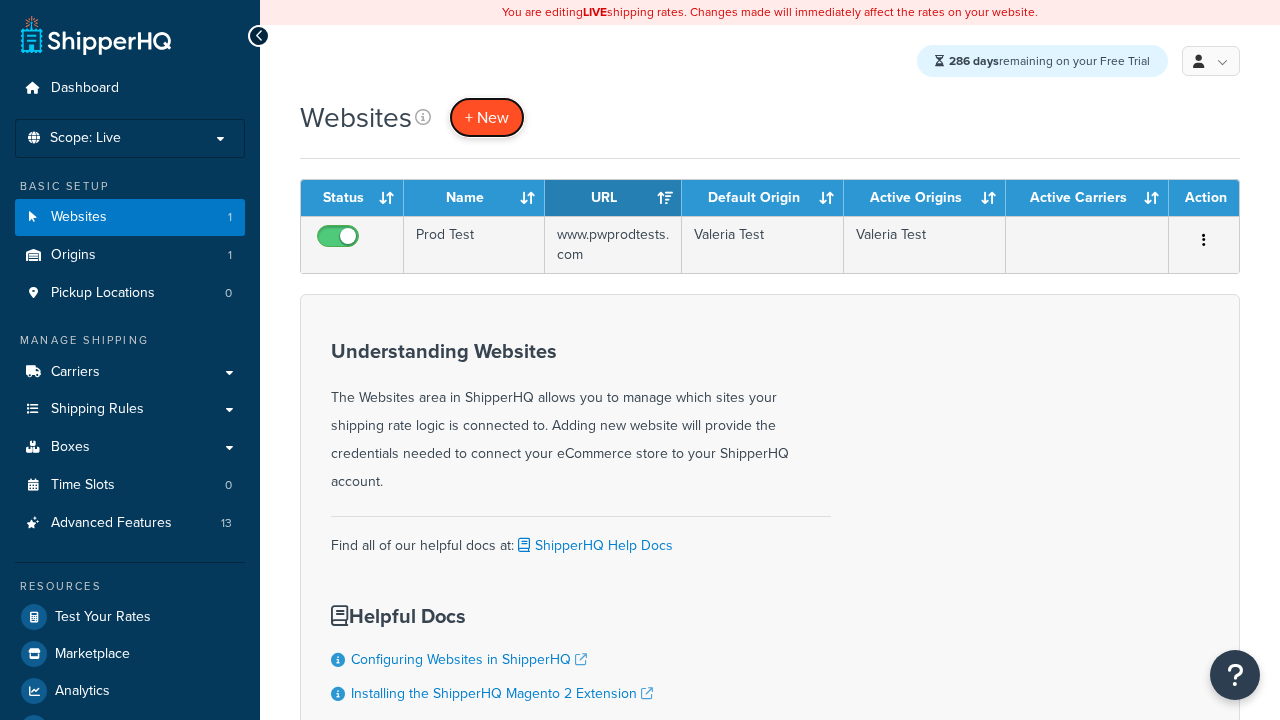 click on "+ New" at bounding box center (487, 117) 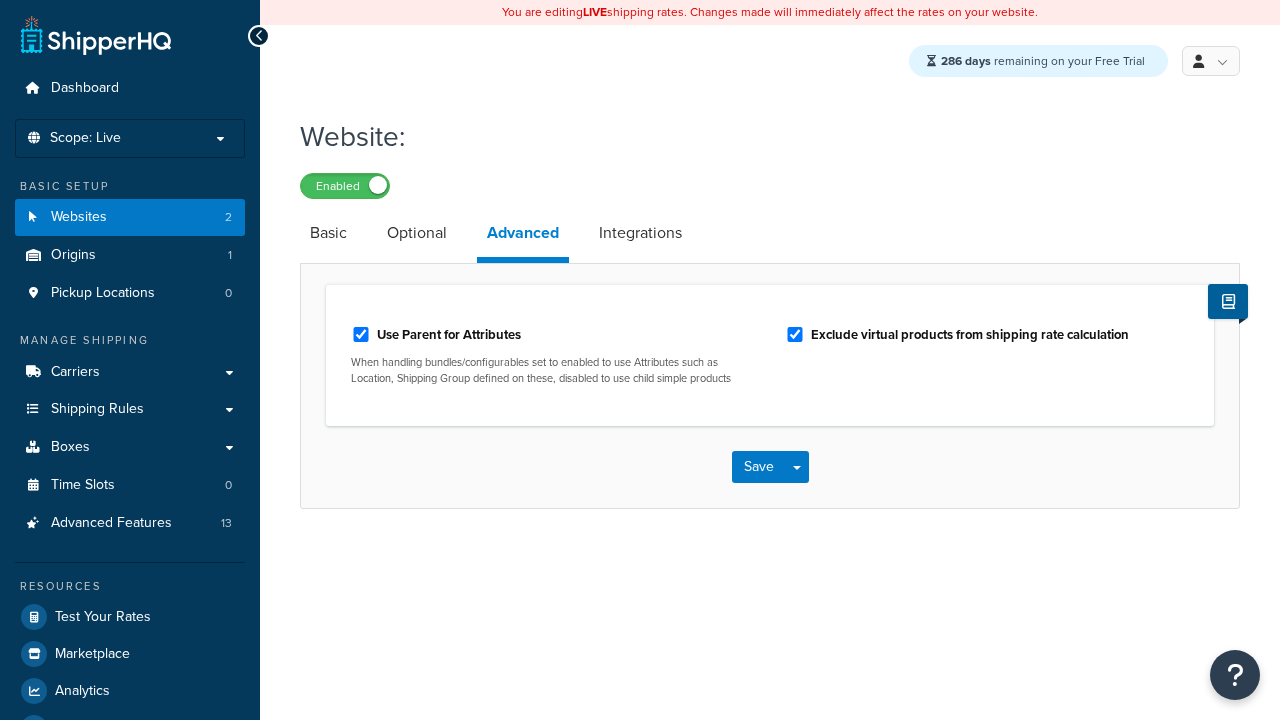 scroll, scrollTop: 0, scrollLeft: 0, axis: both 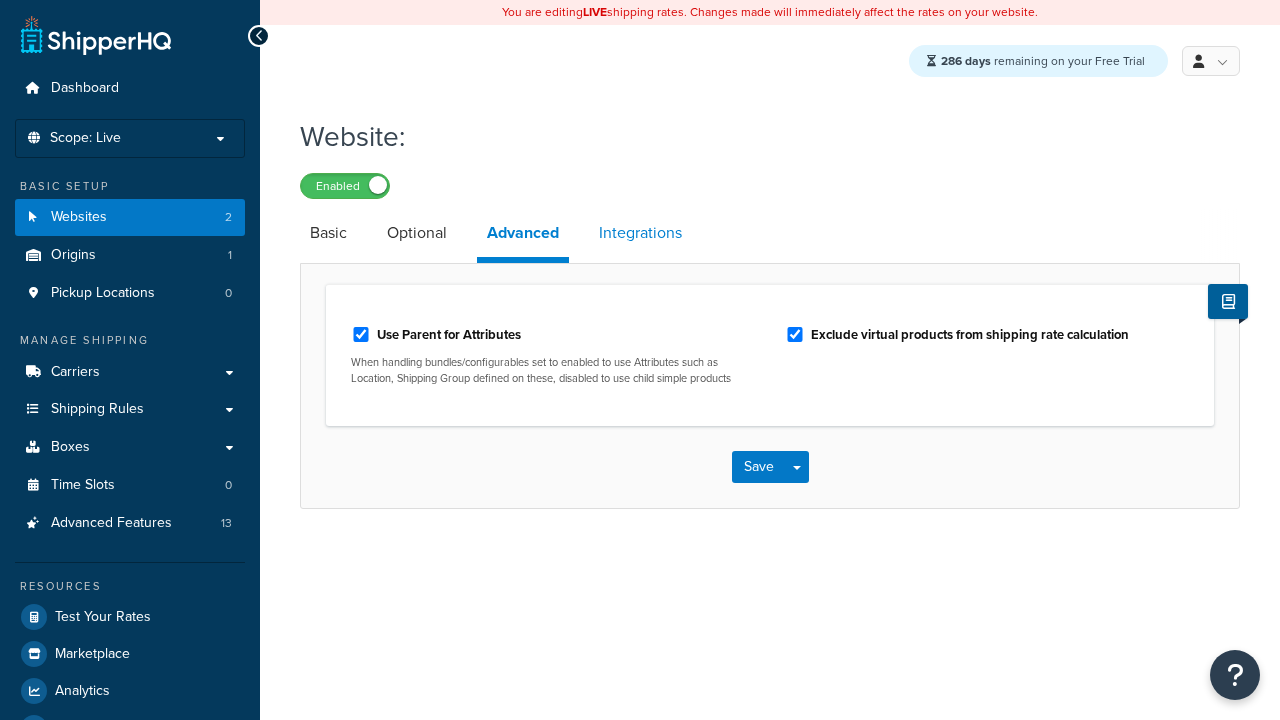 click on "Integrations" at bounding box center (640, 233) 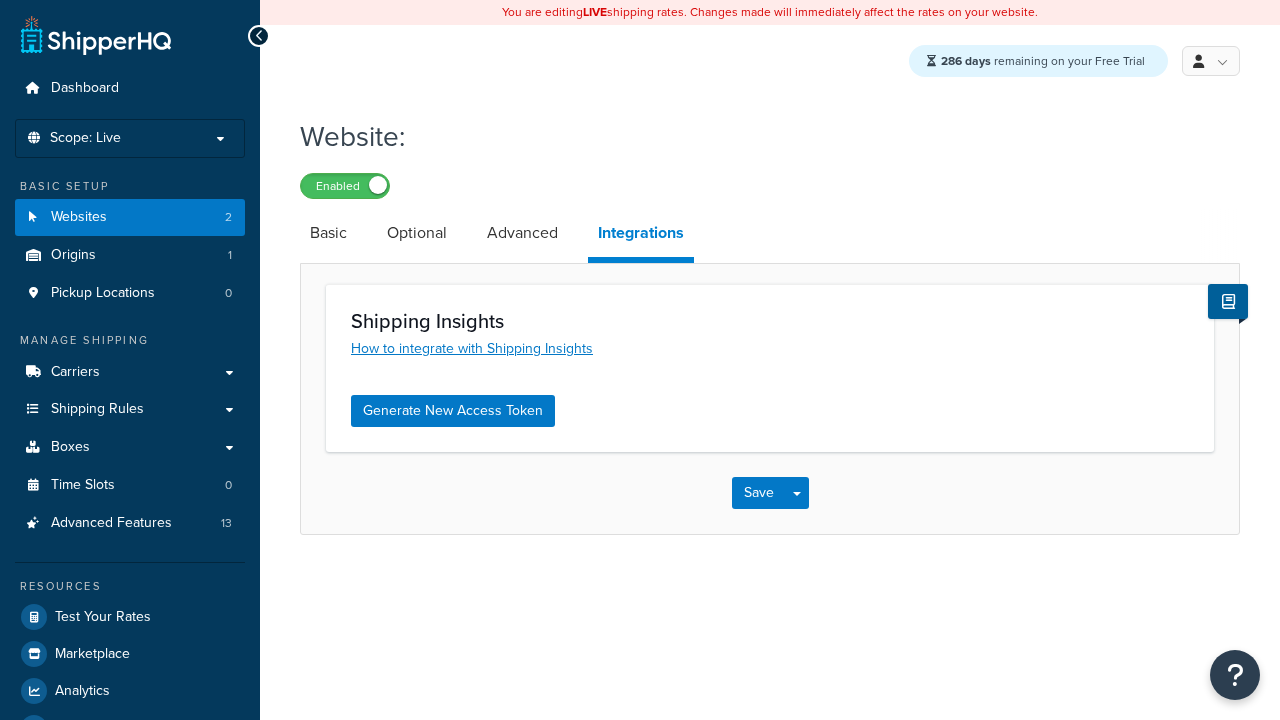 scroll, scrollTop: 0, scrollLeft: 0, axis: both 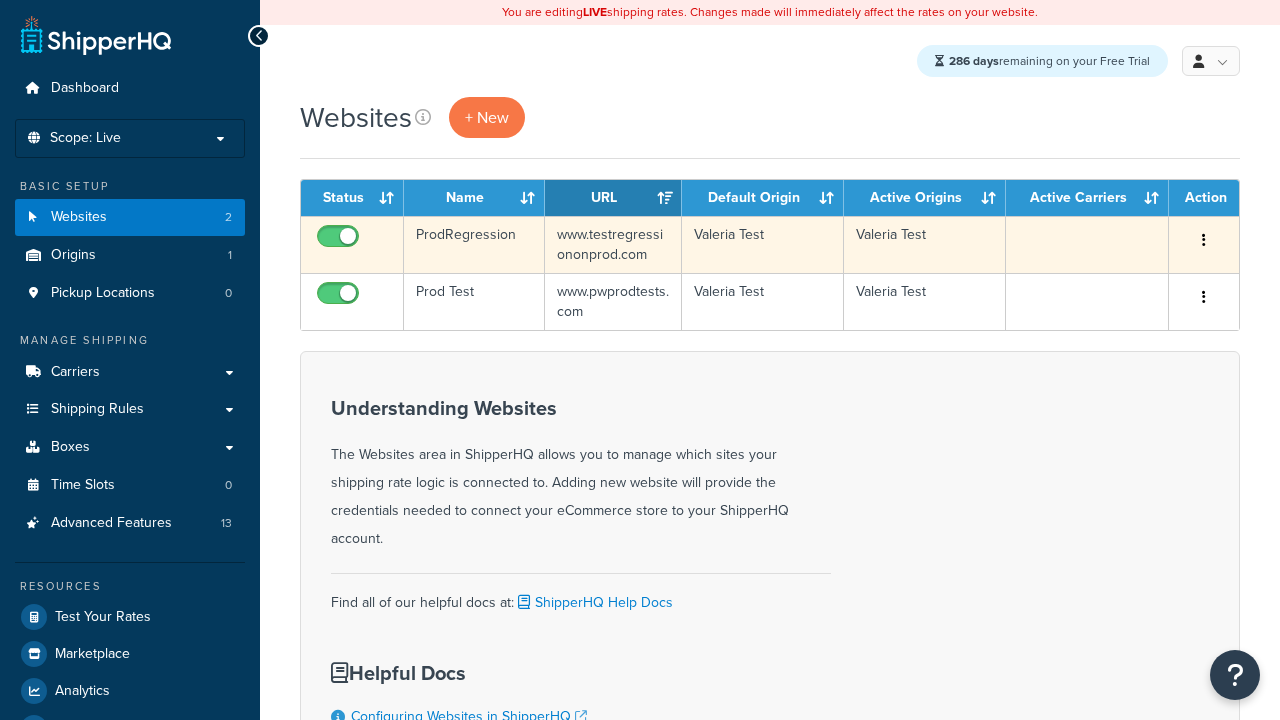 click at bounding box center [1204, 240] 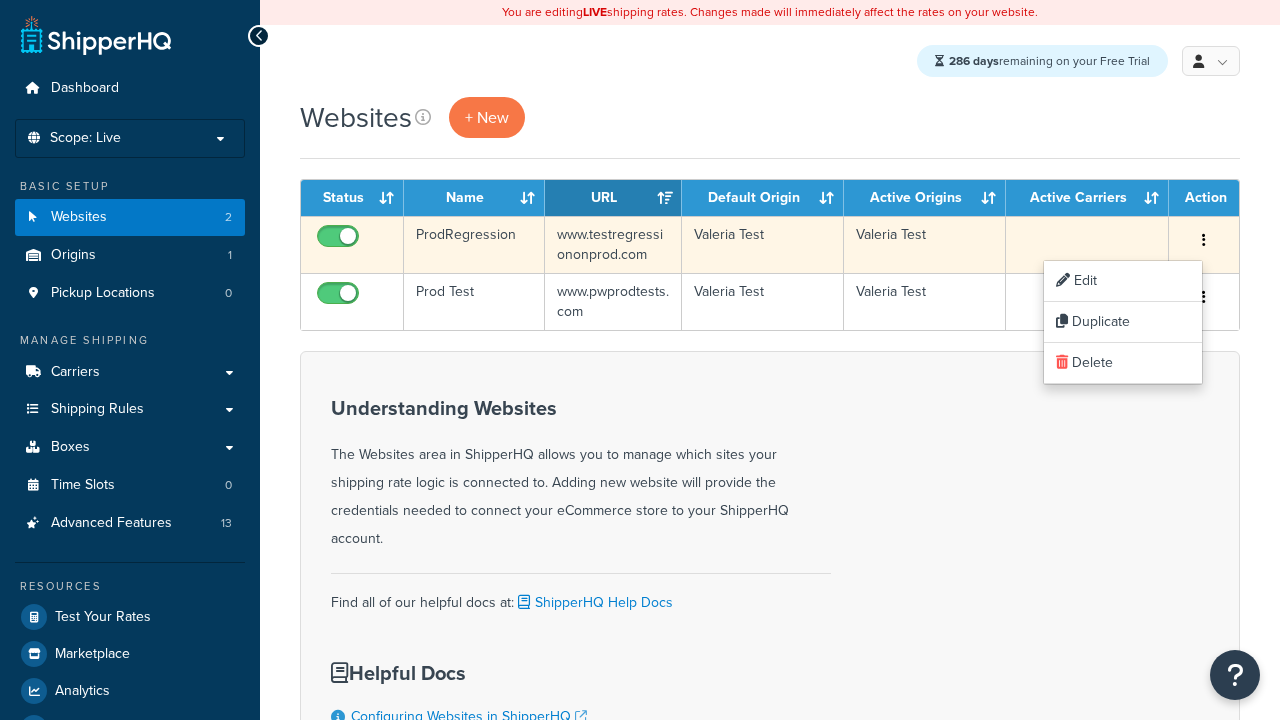 scroll, scrollTop: 0, scrollLeft: 0, axis: both 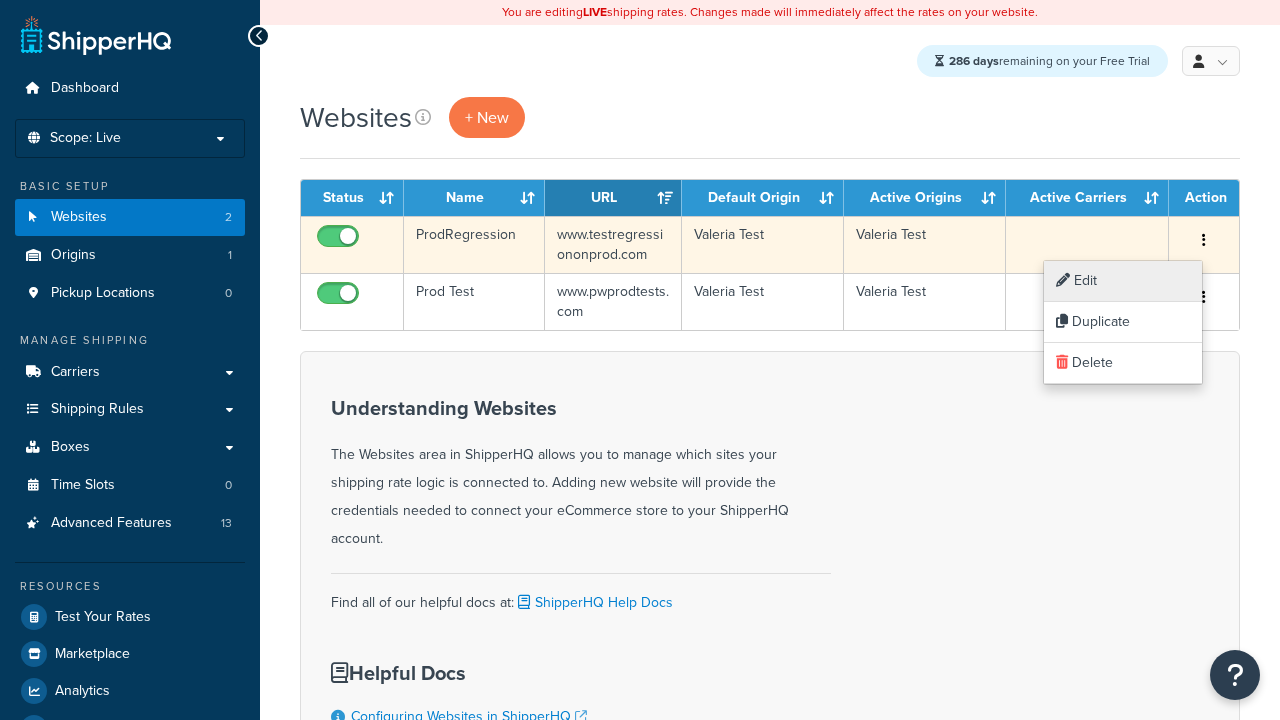 click on "Edit" at bounding box center [1123, 281] 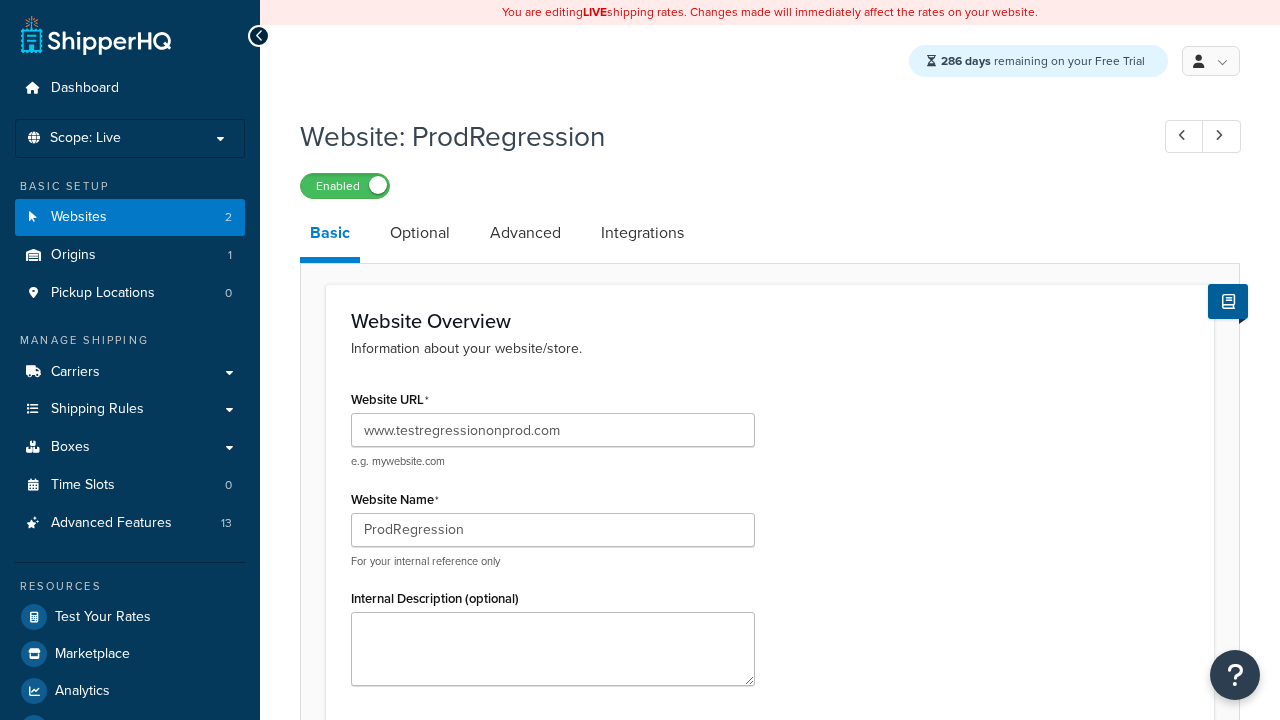 scroll, scrollTop: 0, scrollLeft: 0, axis: both 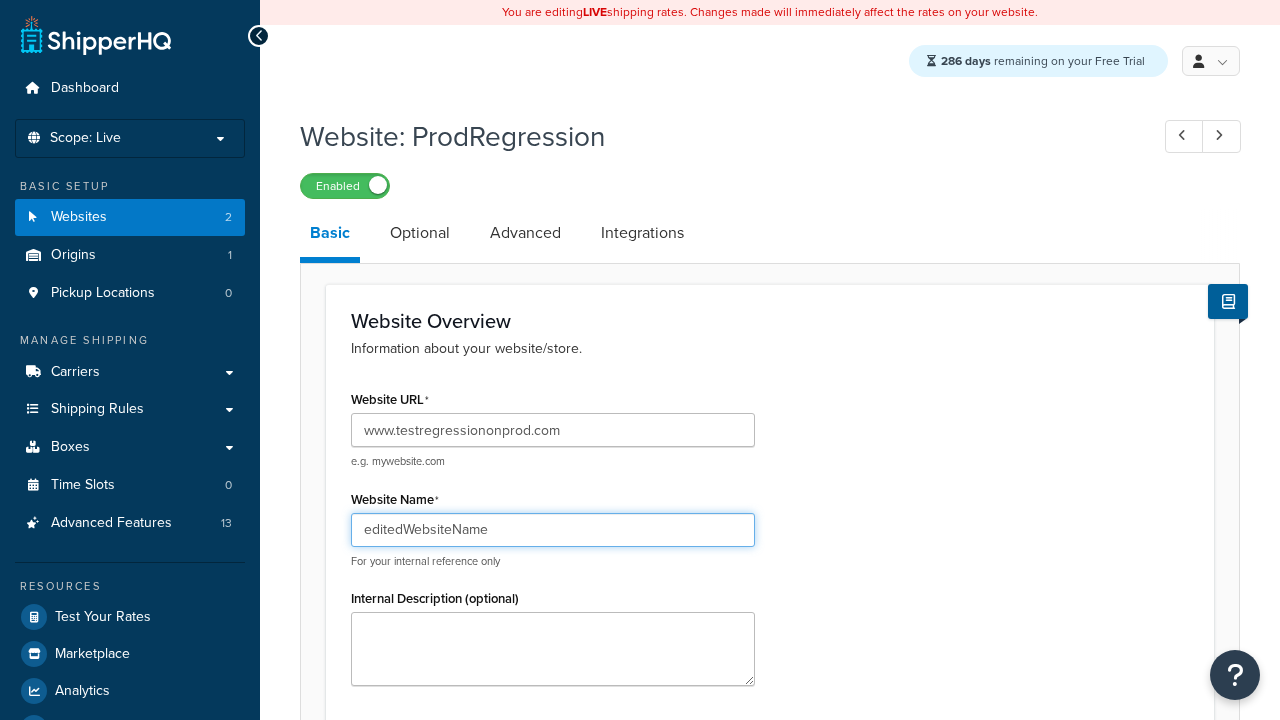 type on "editedWebsiteName" 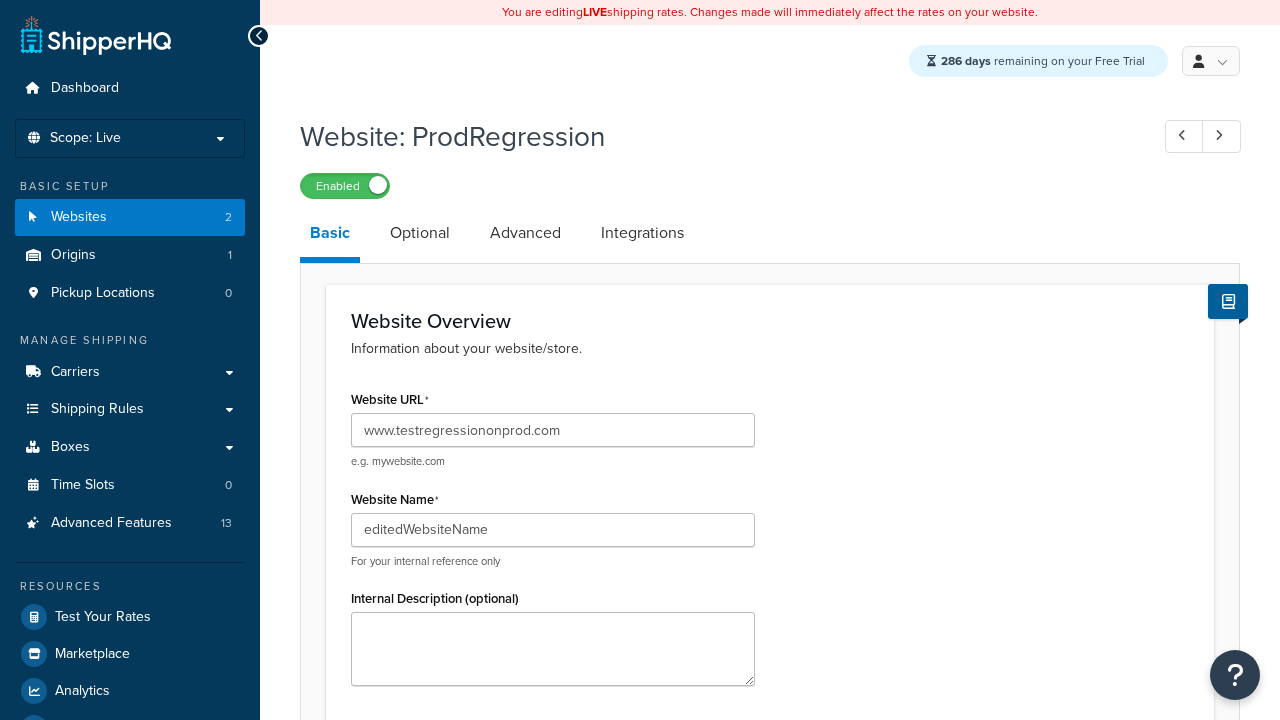click on "Save" at bounding box center (759, 1297) 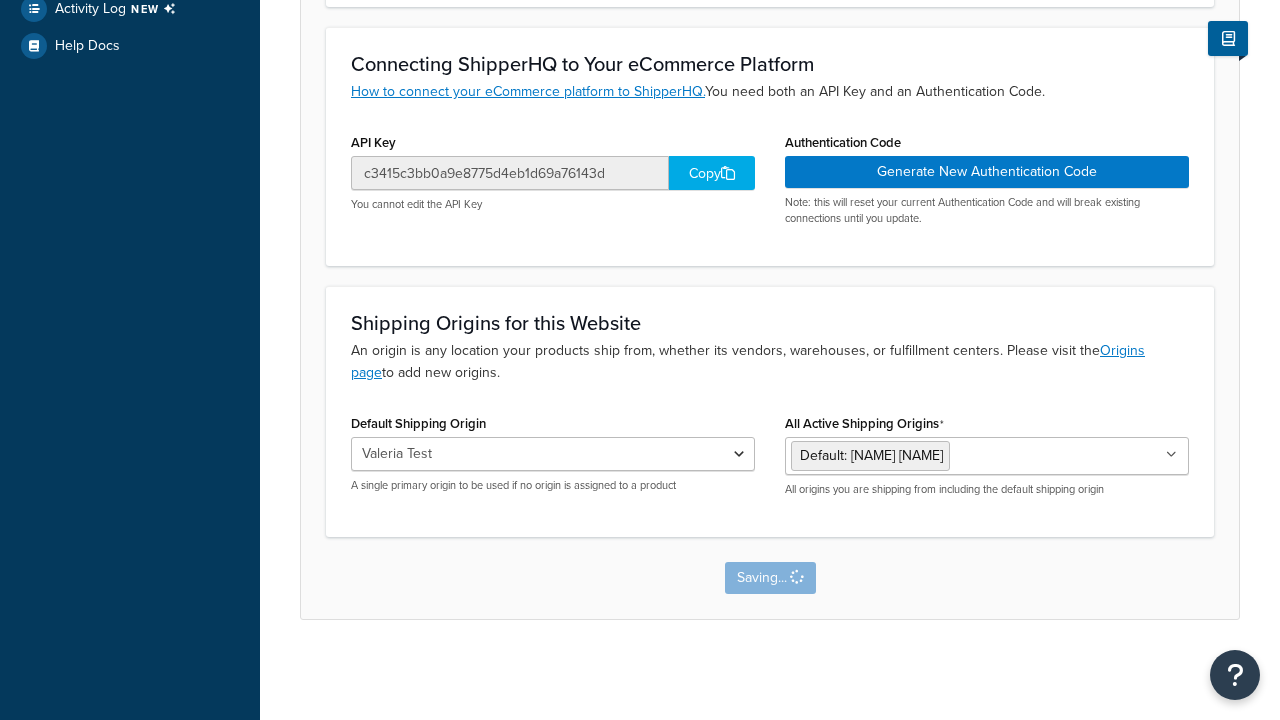 scroll, scrollTop: 0, scrollLeft: 0, axis: both 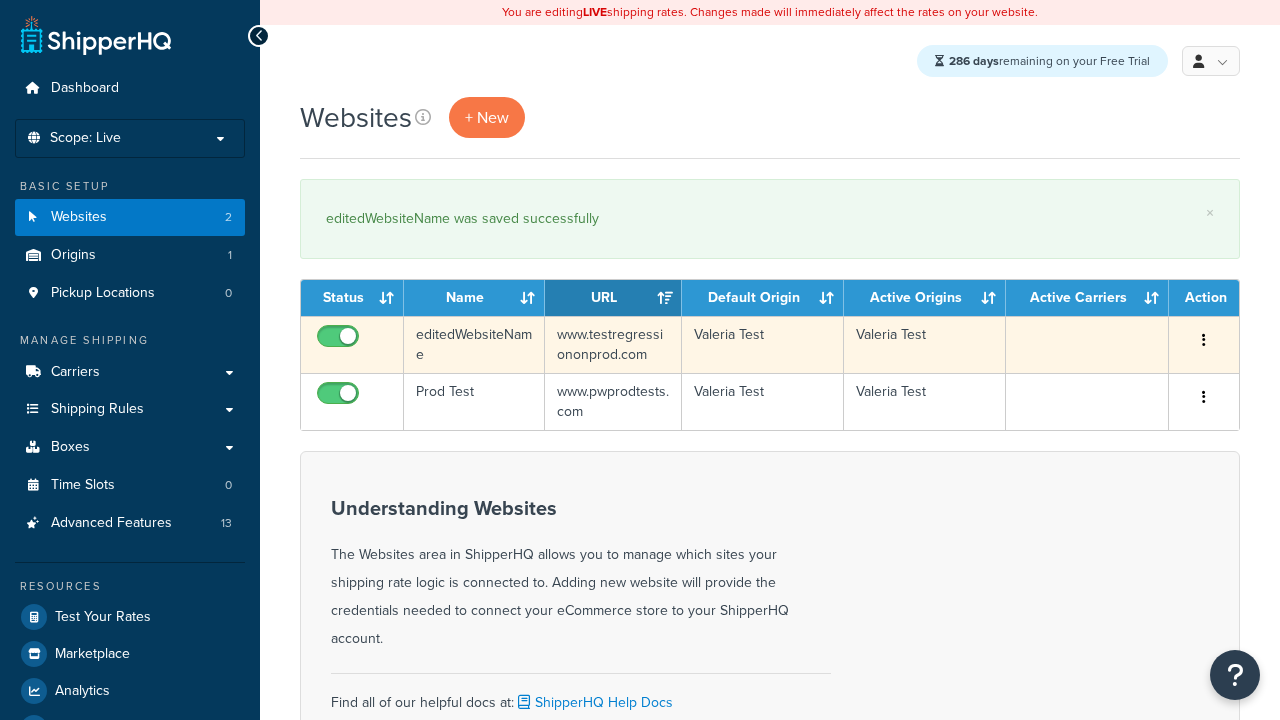 click at bounding box center (1204, 340) 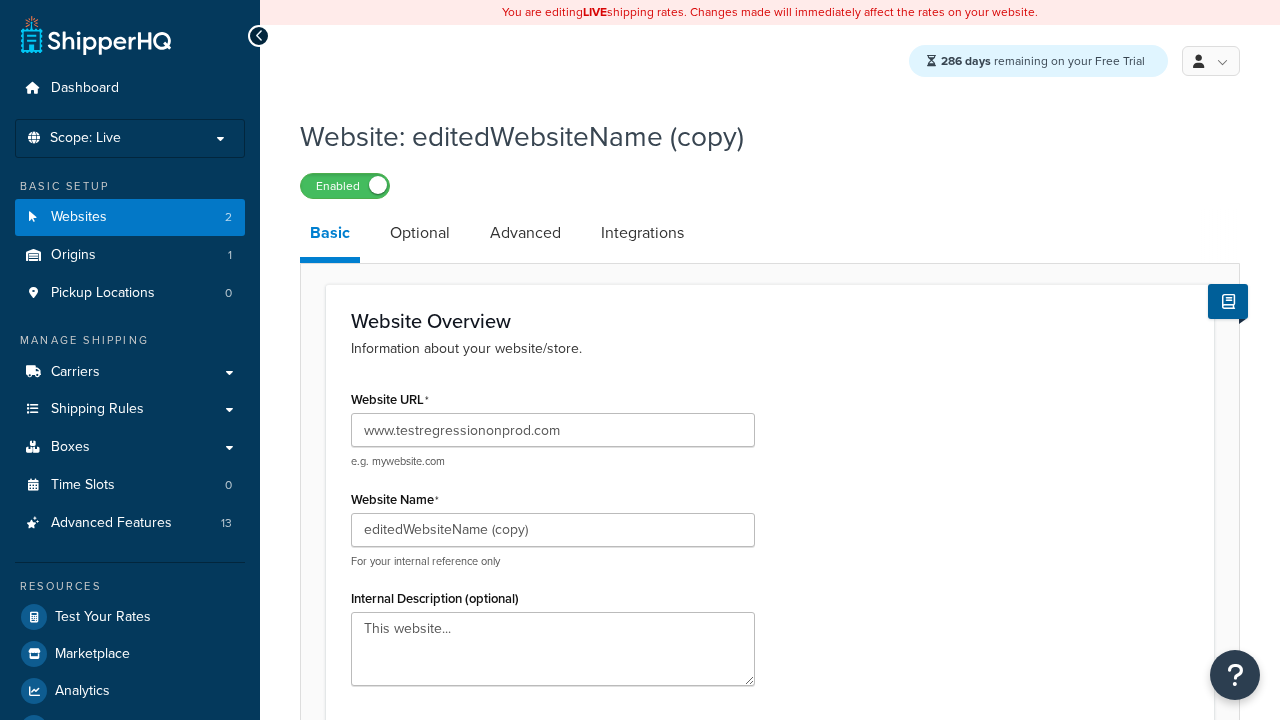 scroll, scrollTop: 0, scrollLeft: 0, axis: both 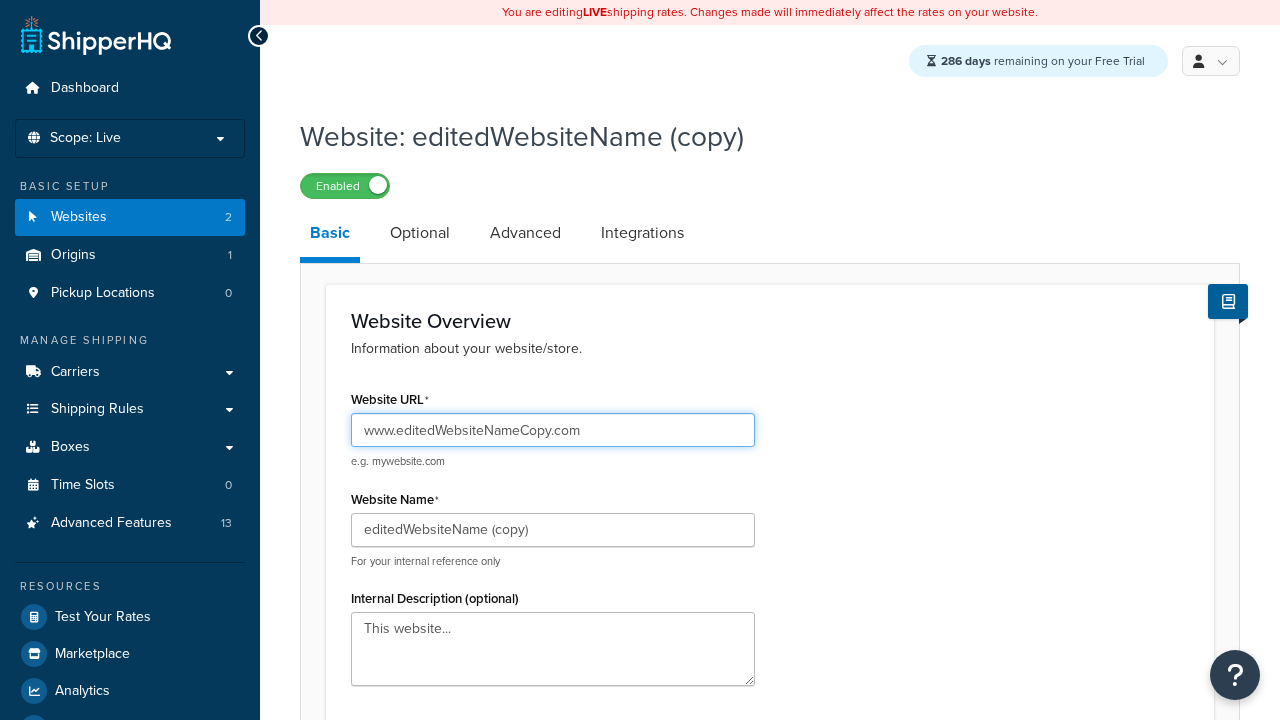 type on "www.editedWebsiteNameCopy.com" 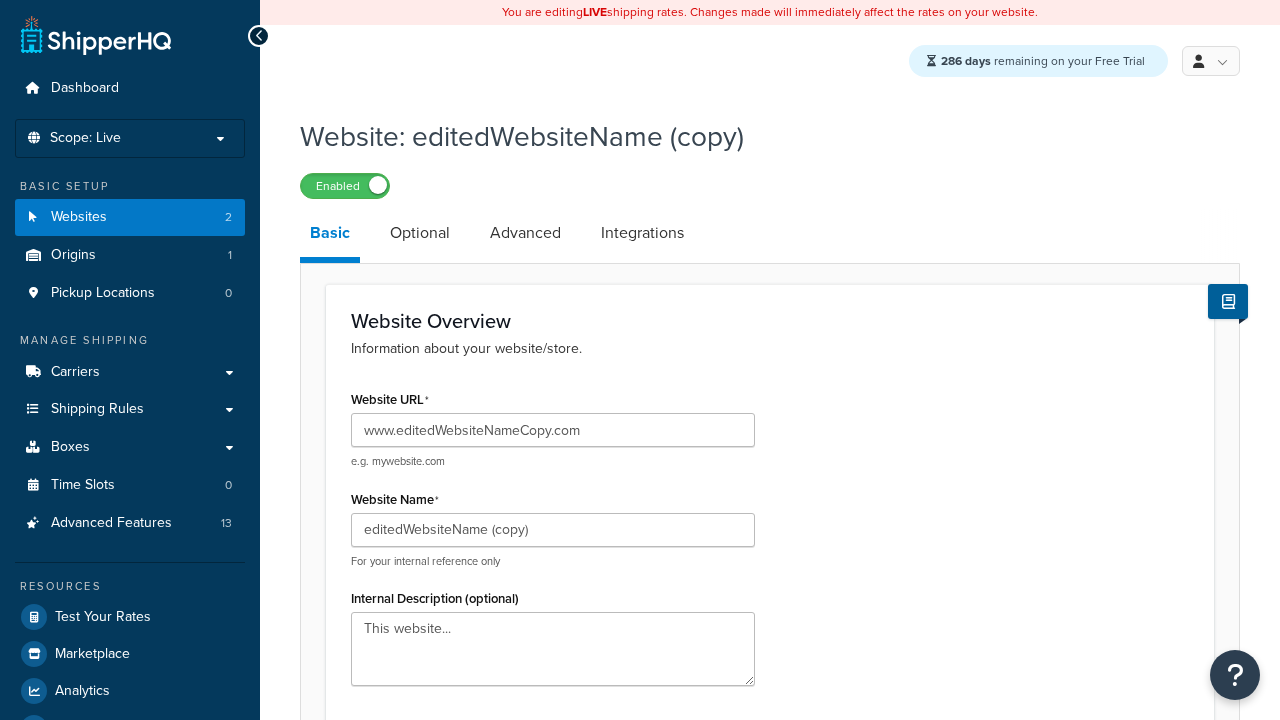 click on "Save" at bounding box center (759, 1284) 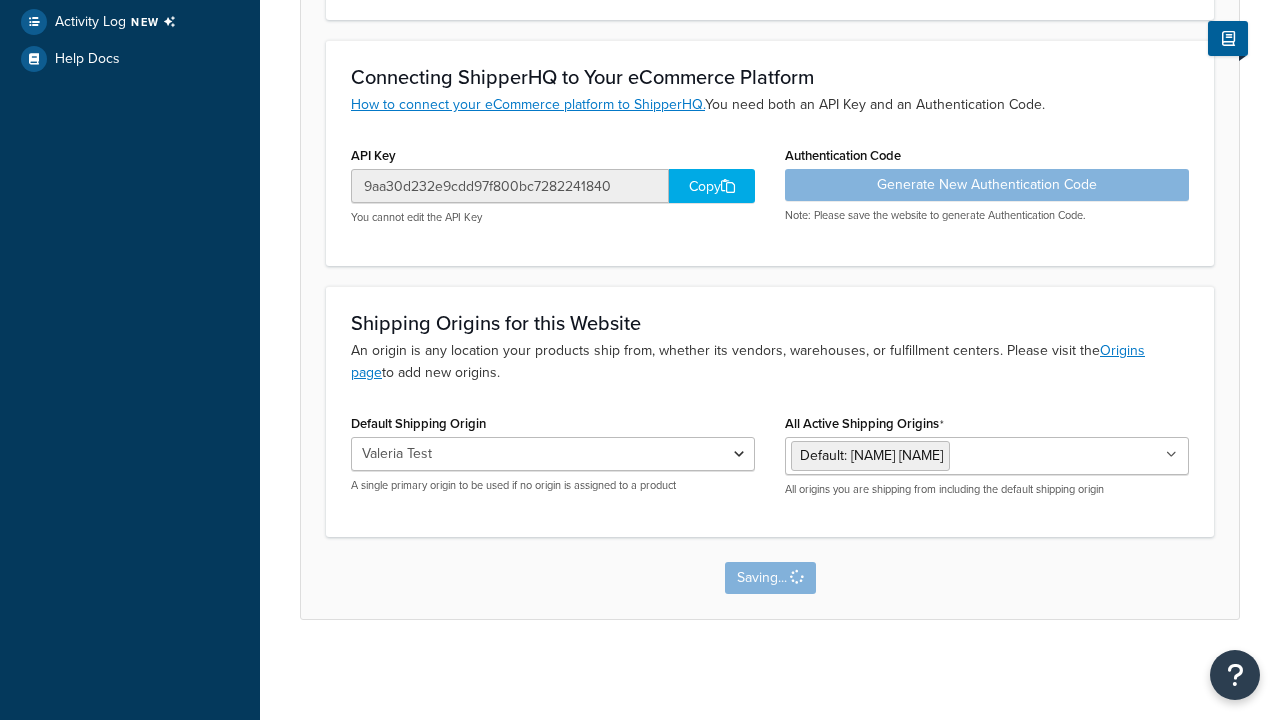 scroll, scrollTop: 0, scrollLeft: 0, axis: both 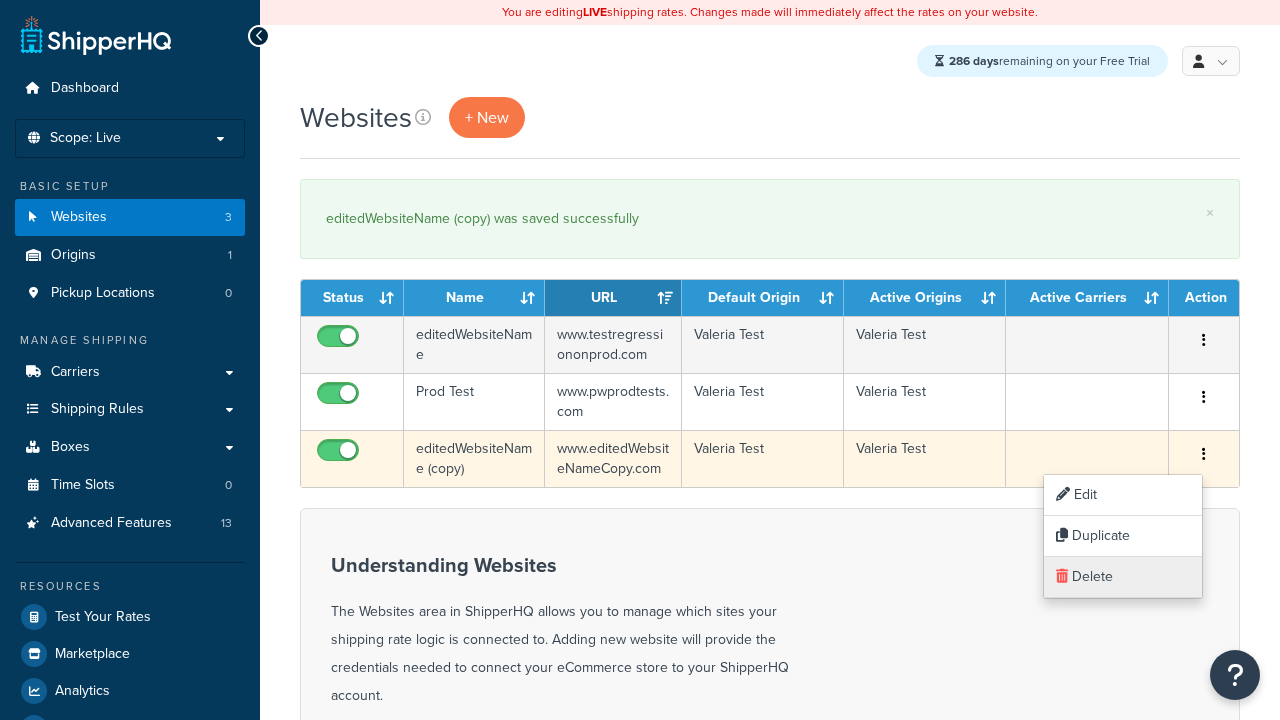 click on "Delete" at bounding box center [1123, 577] 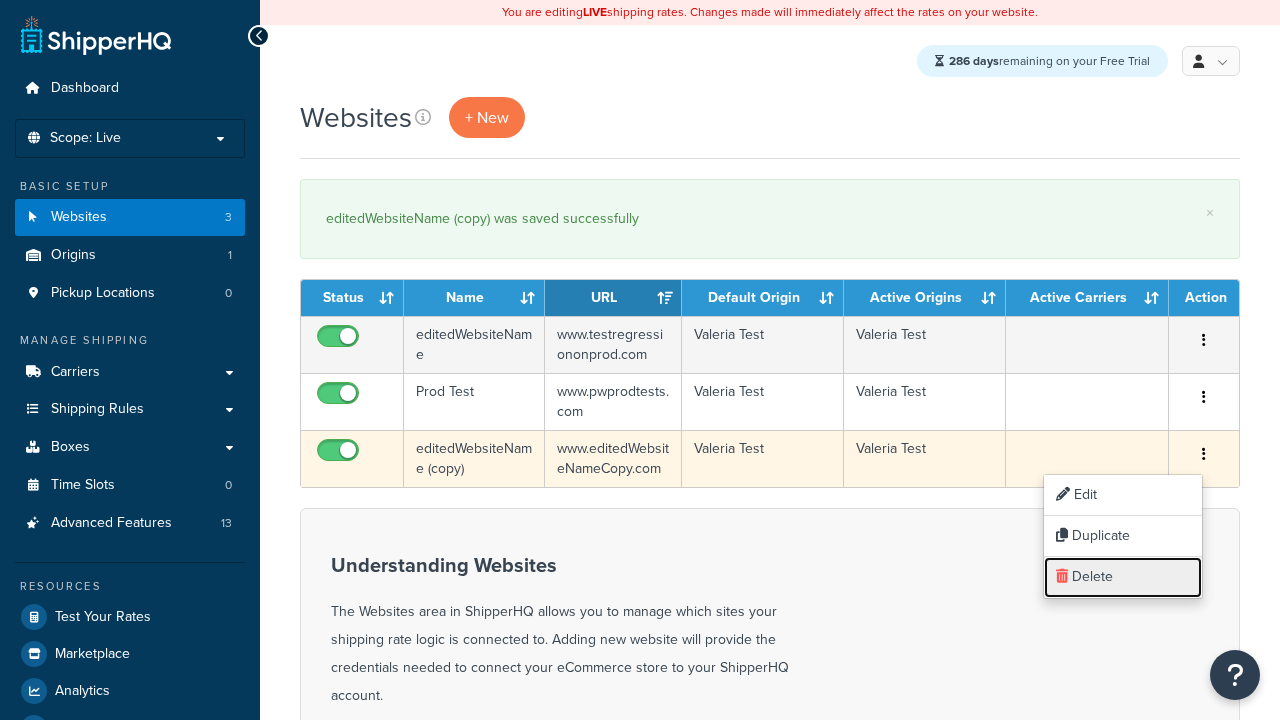 scroll, scrollTop: 0, scrollLeft: 0, axis: both 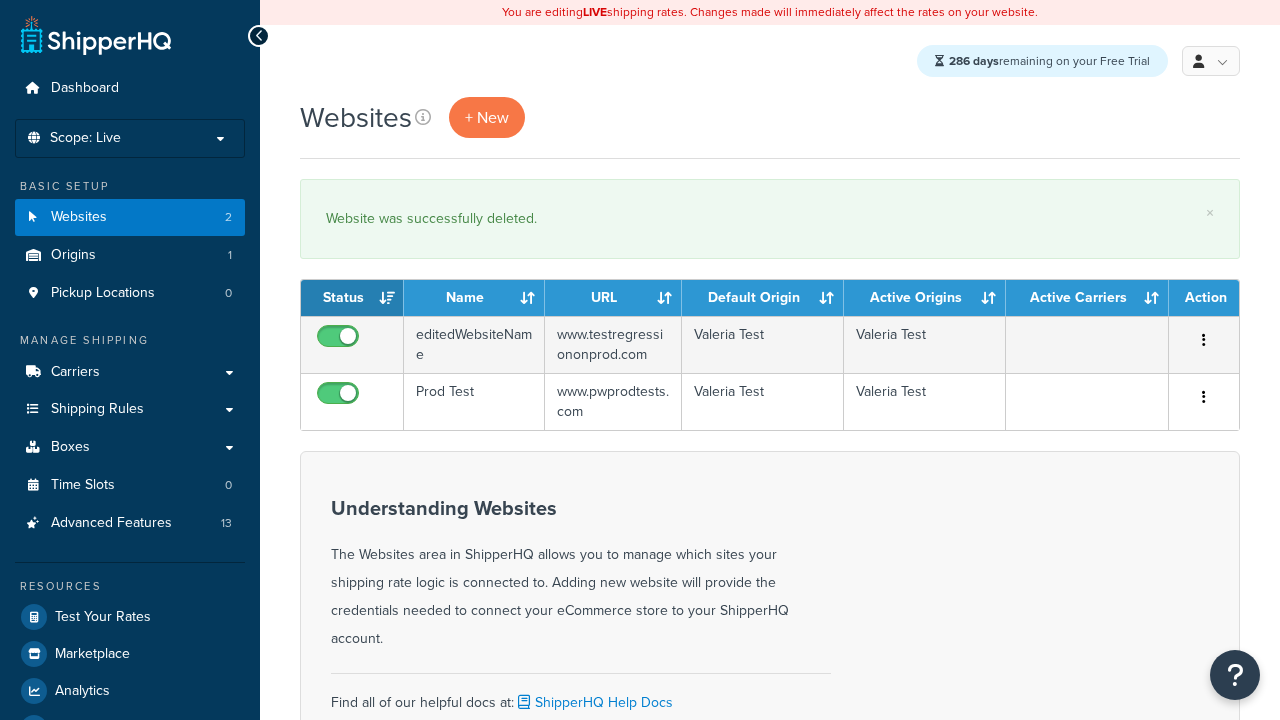 click on "Status" at bounding box center (352, 298) 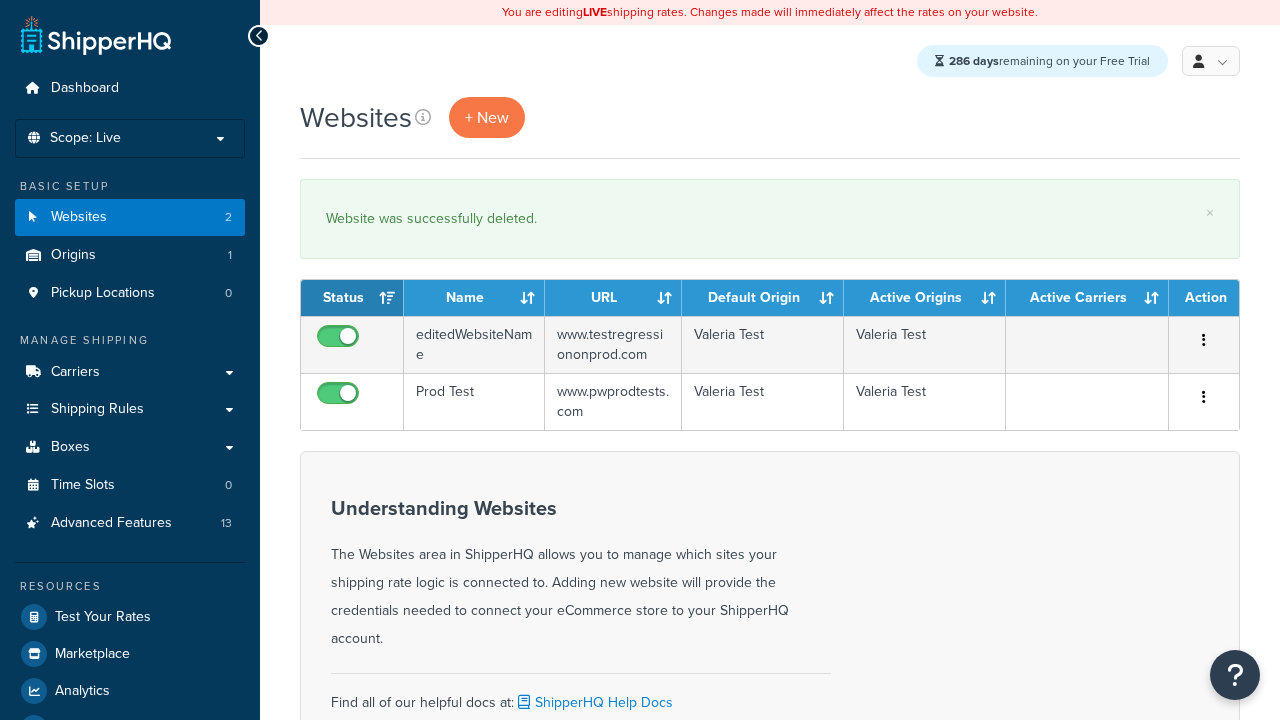 click on "Name" at bounding box center [474, 298] 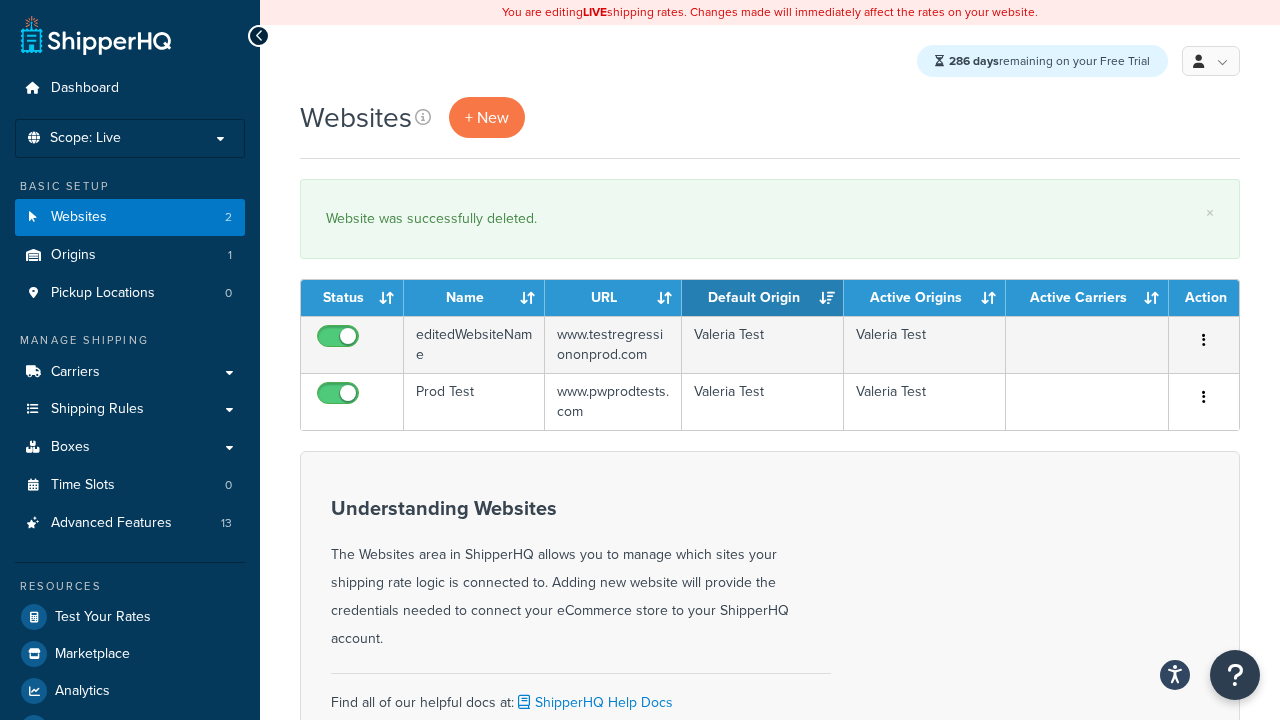 click on "Default Origin" at bounding box center [763, 298] 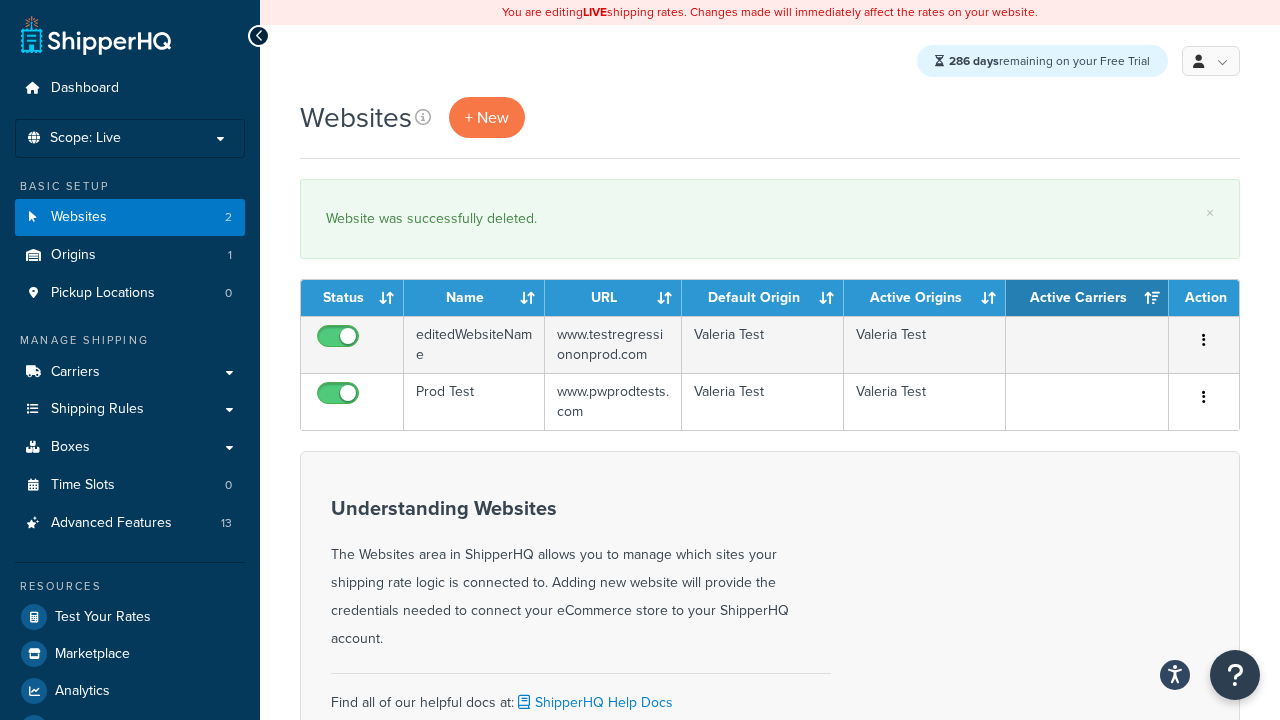 click on "Action" at bounding box center [1204, 298] 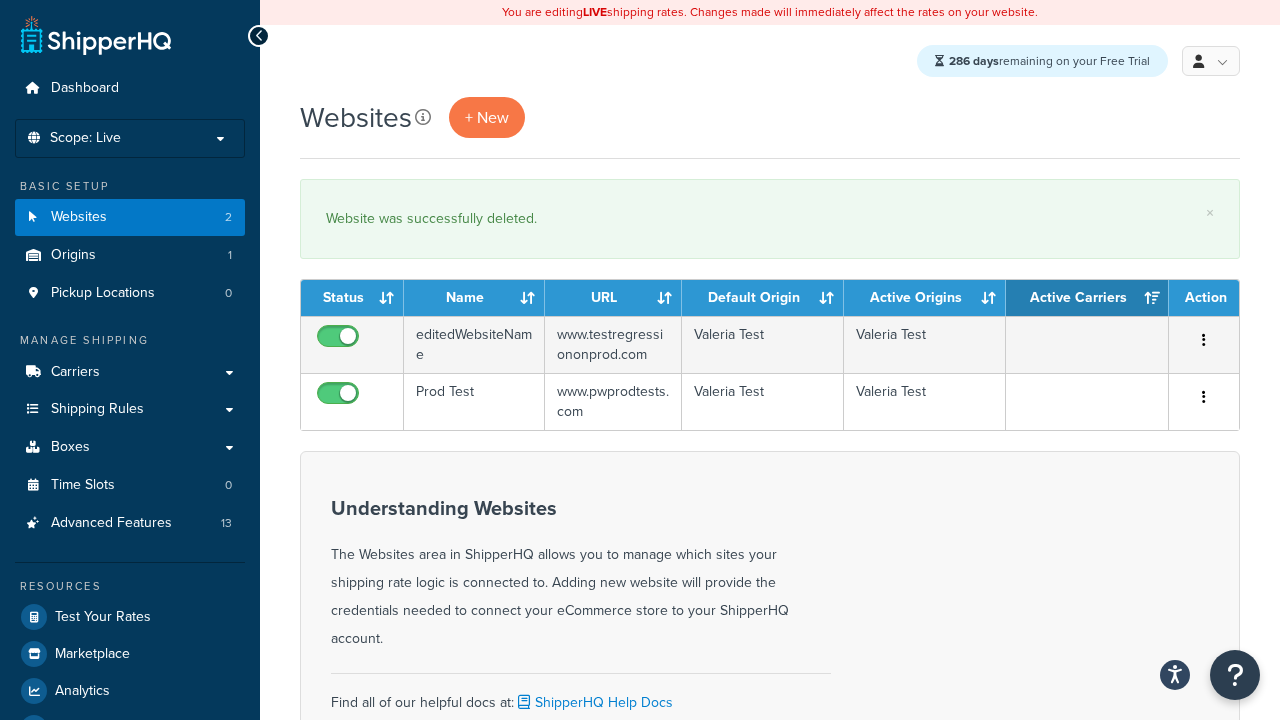 click on "Action" at bounding box center [1204, 298] 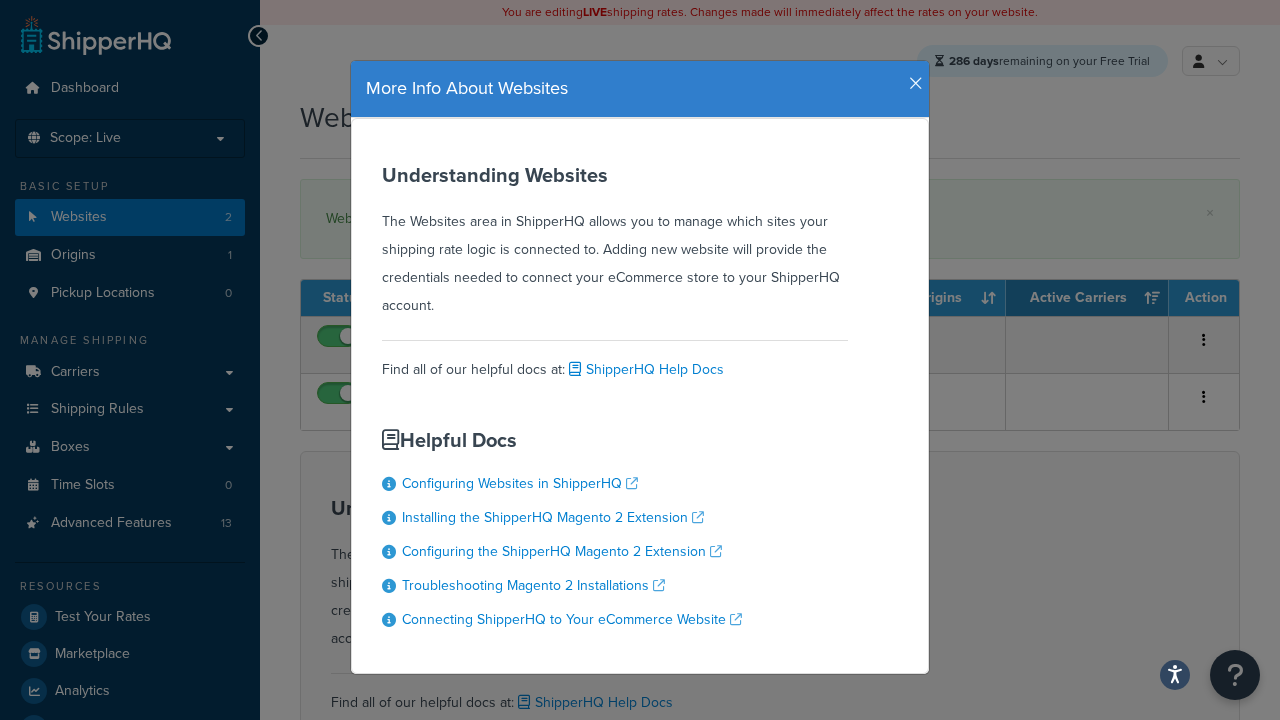 click at bounding box center [916, 84] 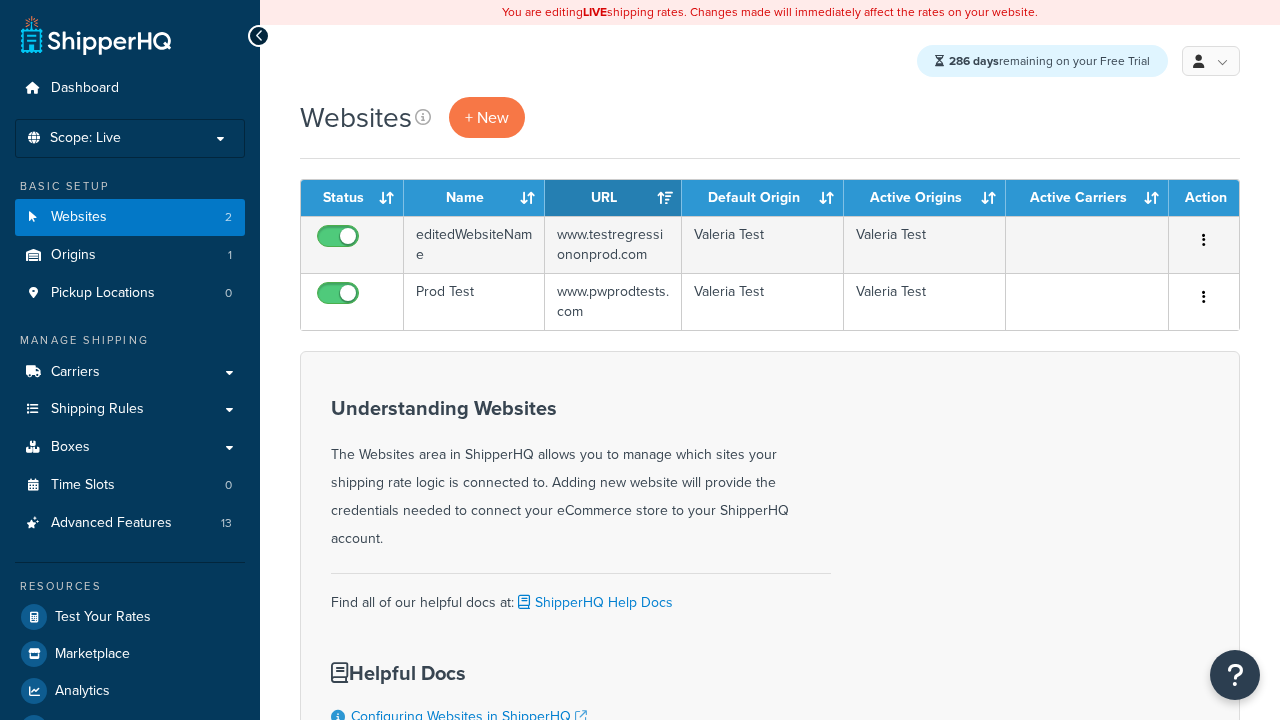 scroll, scrollTop: 0, scrollLeft: 0, axis: both 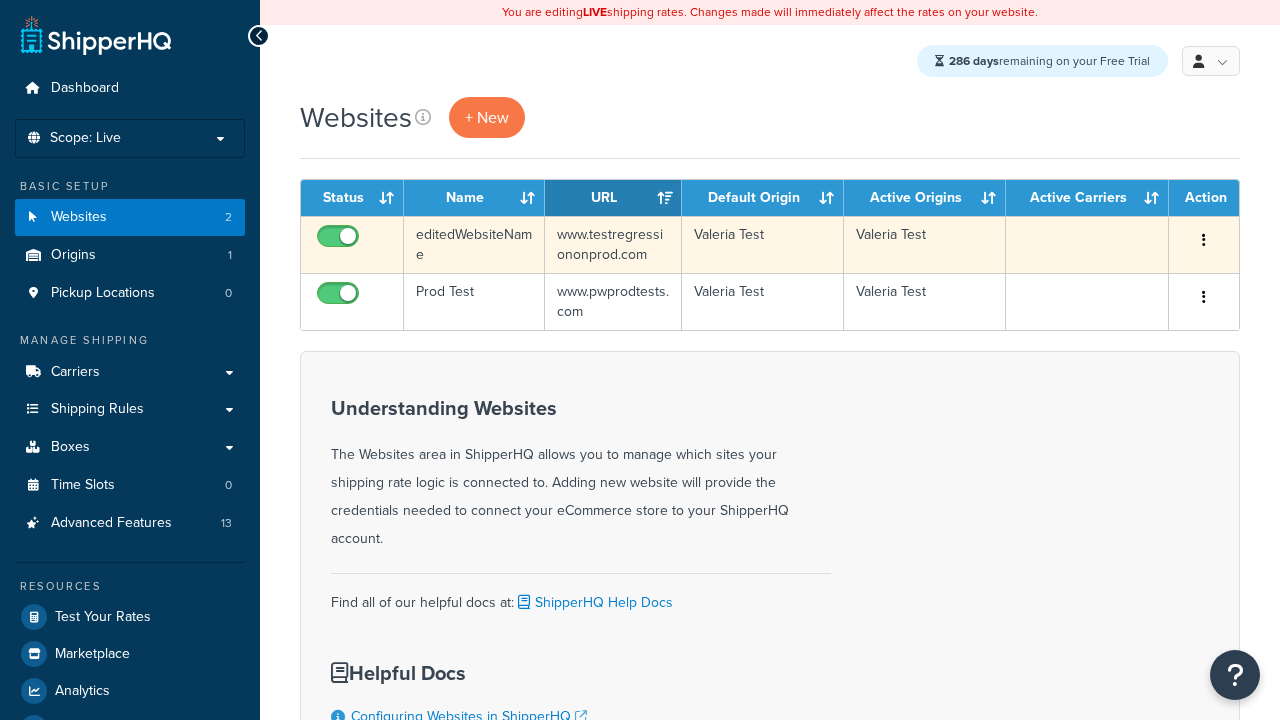 click at bounding box center [1204, 240] 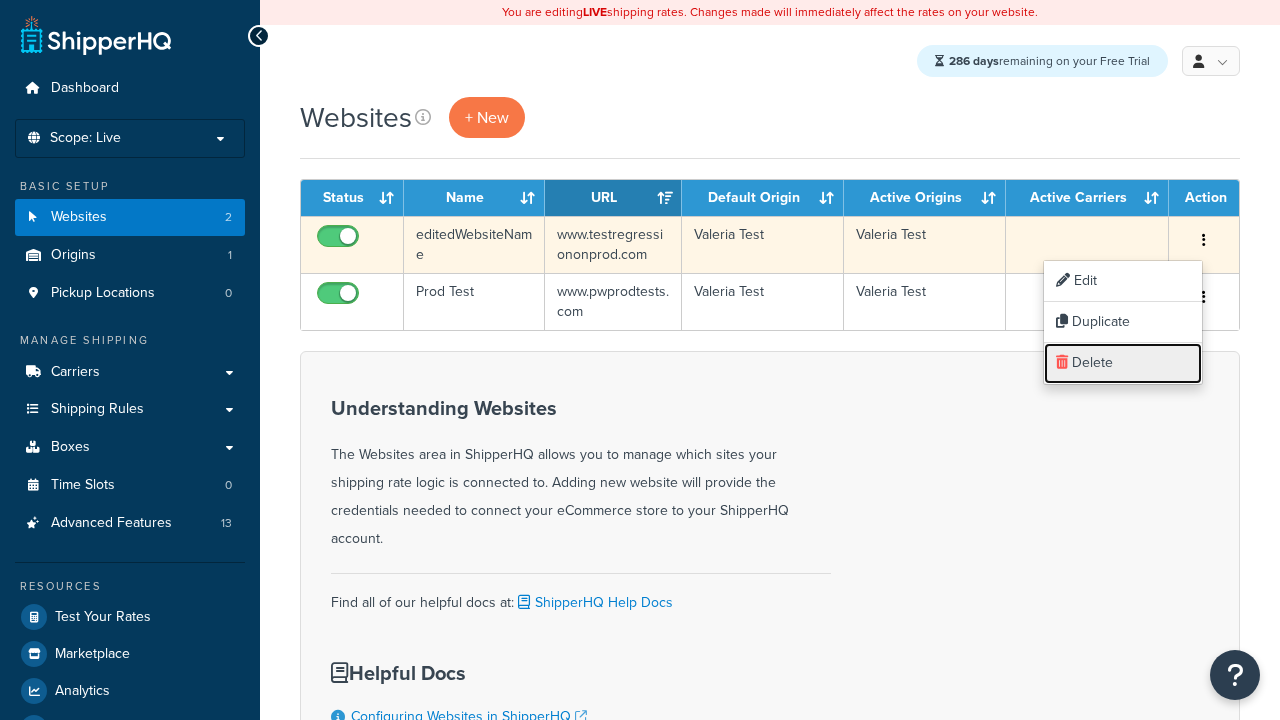 scroll, scrollTop: 0, scrollLeft: 0, axis: both 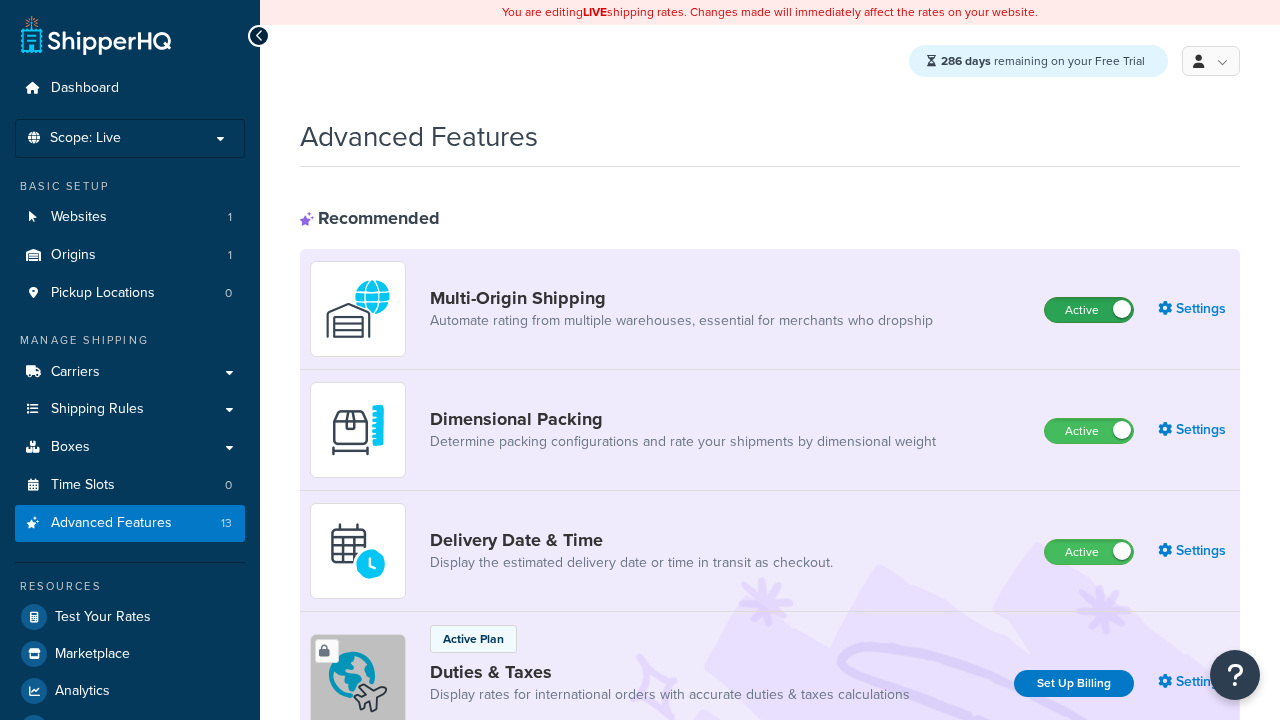 click on "Active" at bounding box center [1089, 310] 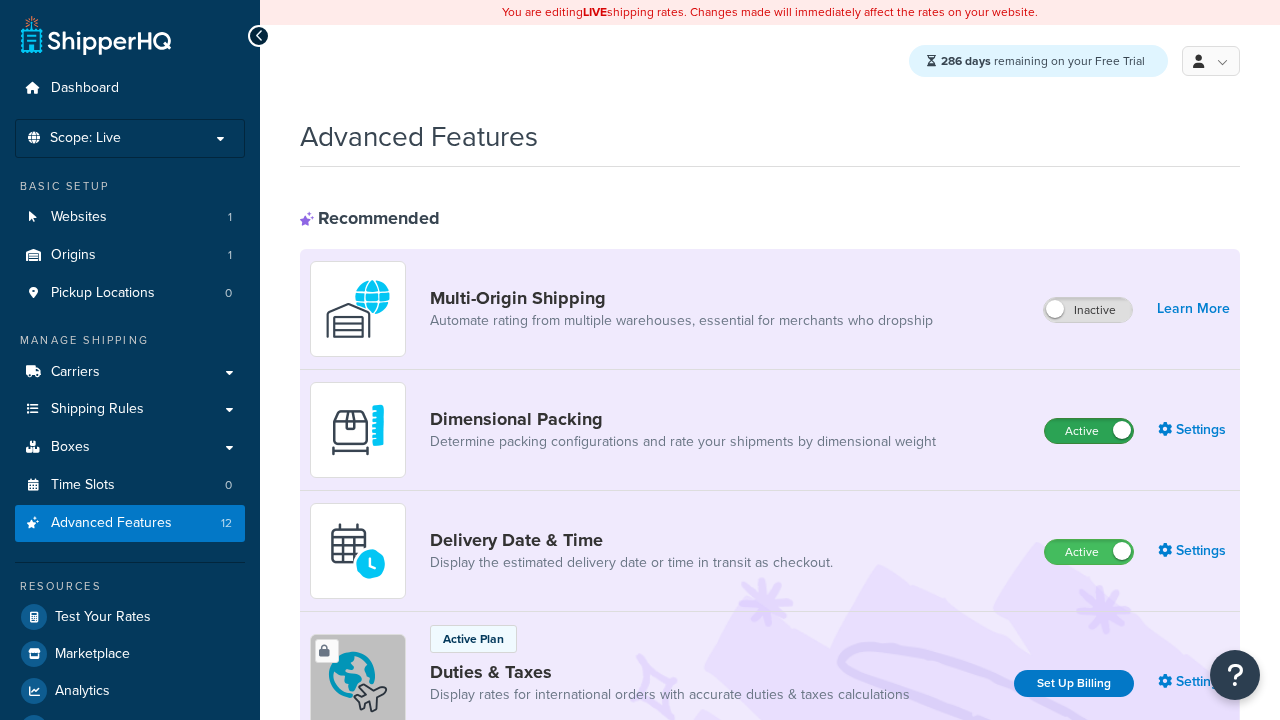 click on "Active" at bounding box center [1089, 431] 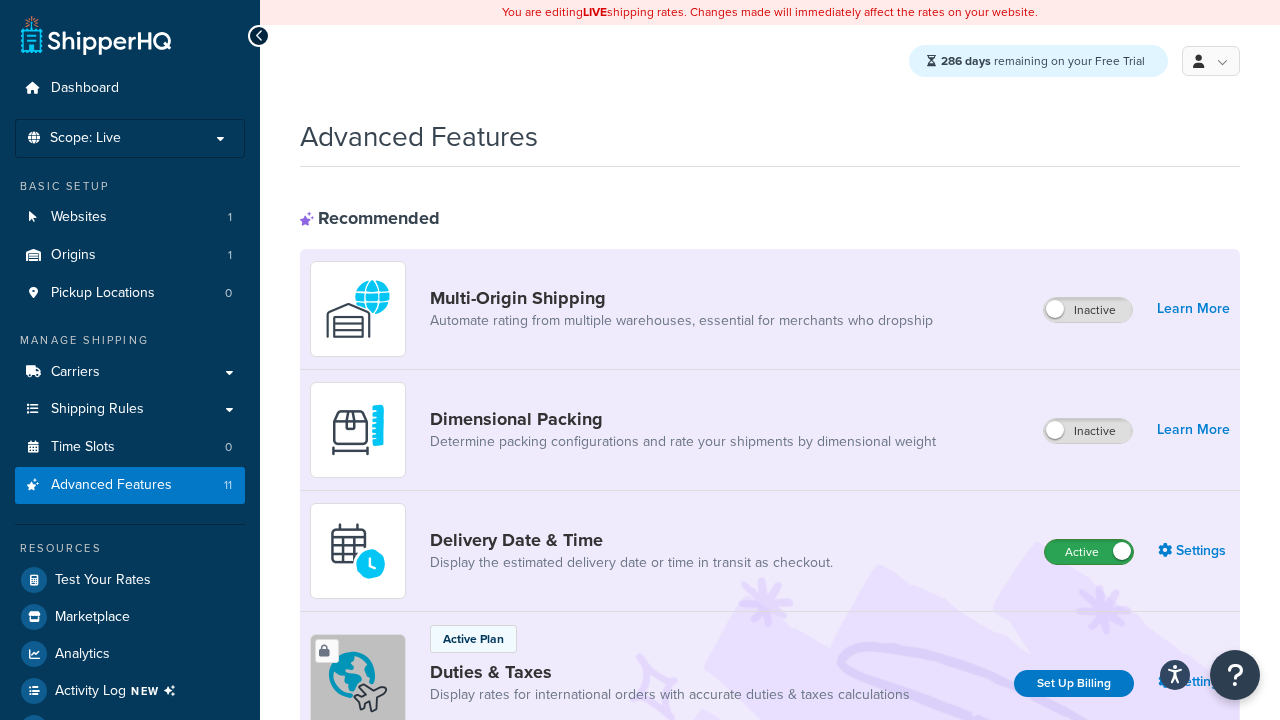 click on "Active" at bounding box center [1089, 552] 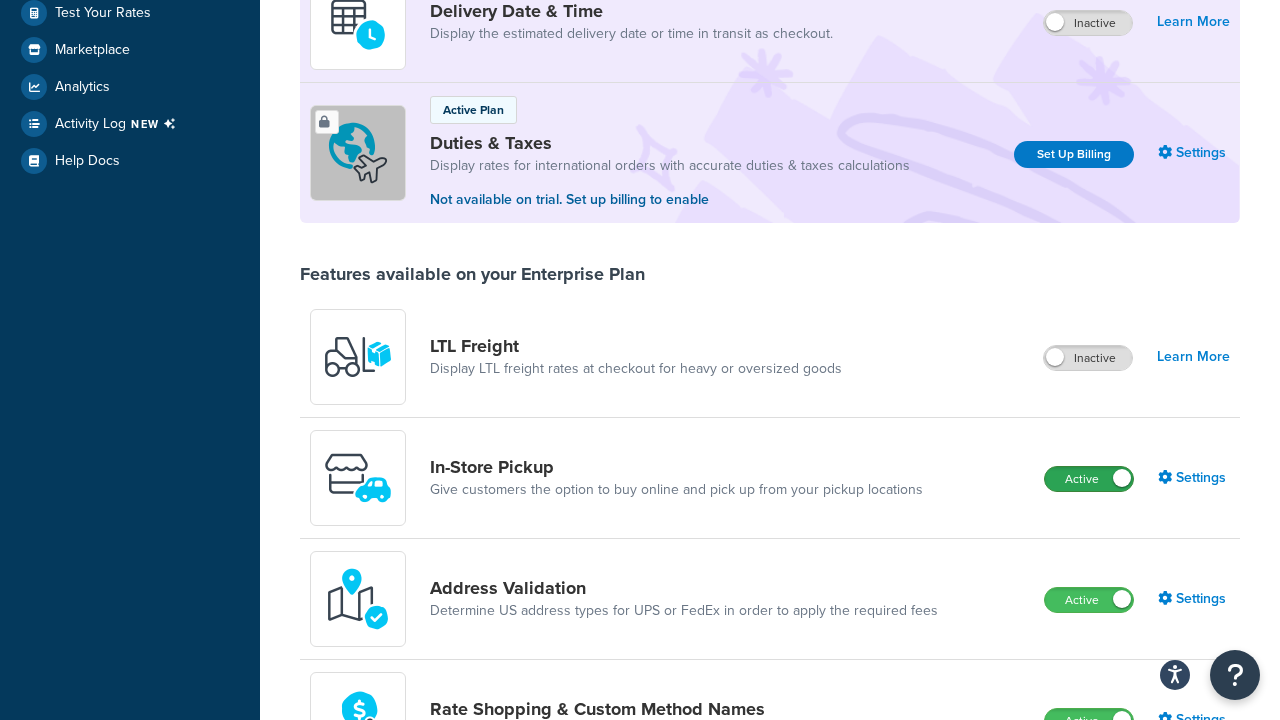 click on "Active" at bounding box center (1089, 479) 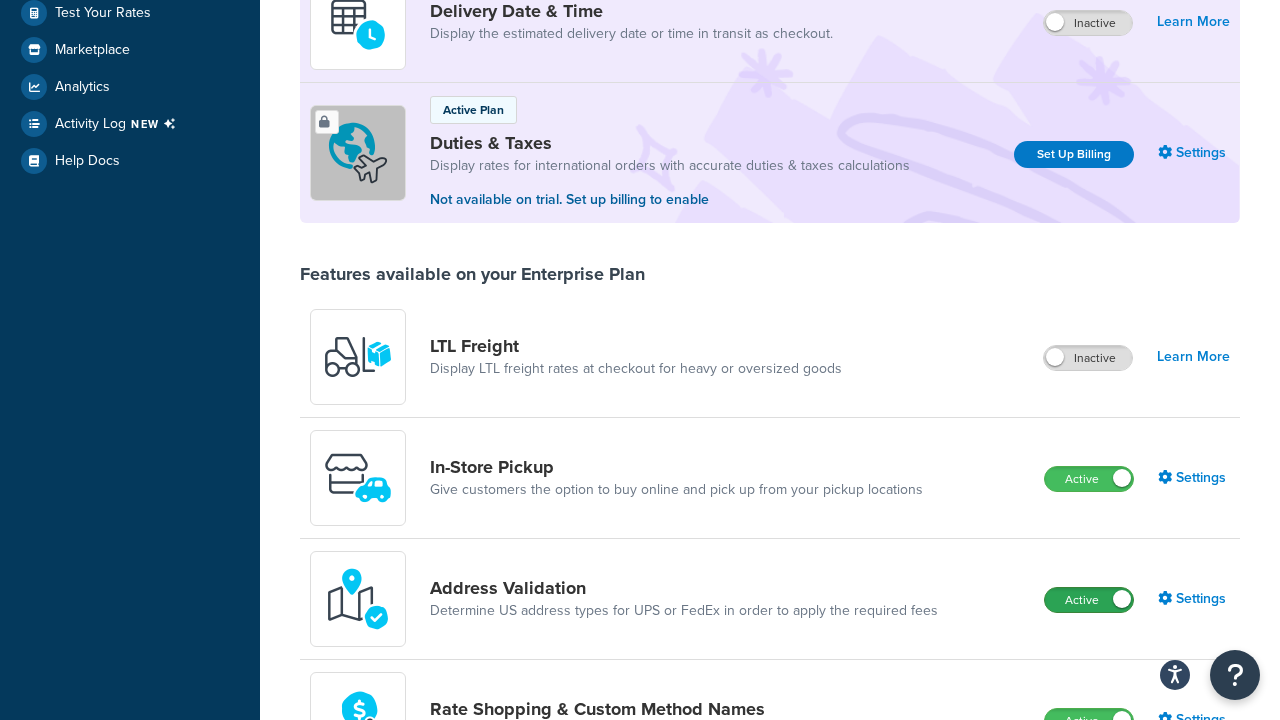 click on "Active" at bounding box center [1089, 600] 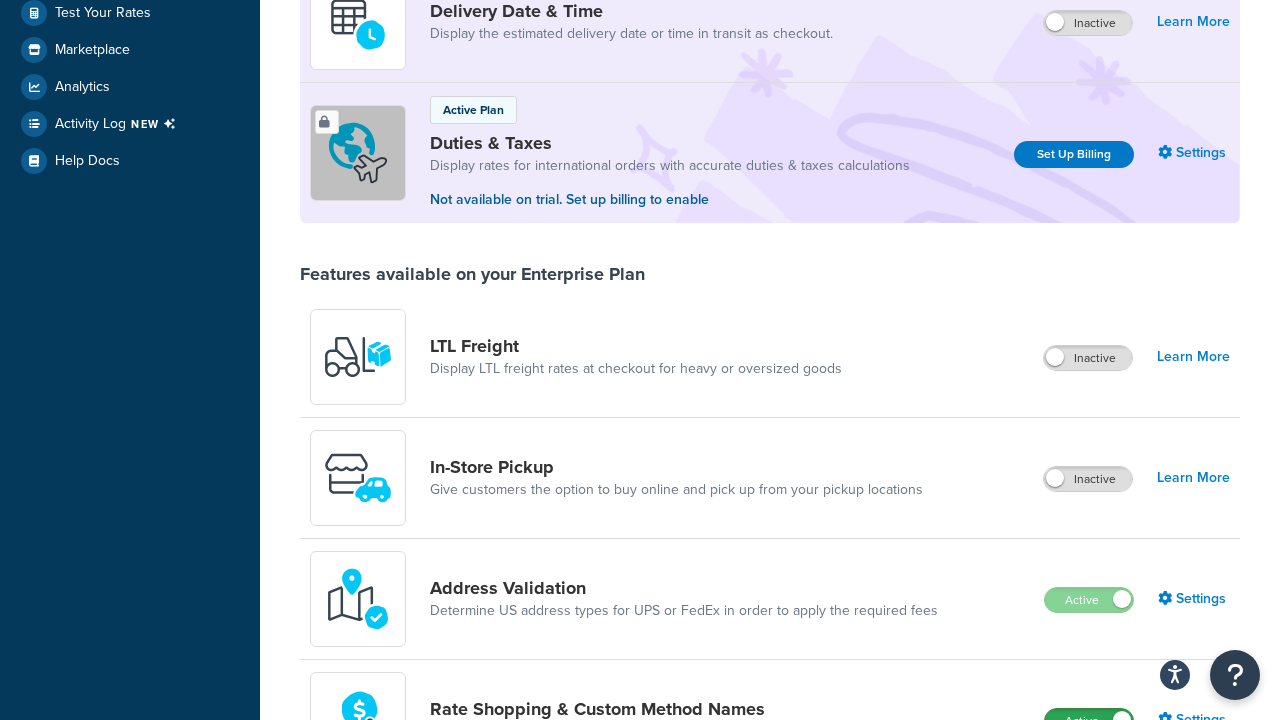 click on "Active" at bounding box center (1089, 721) 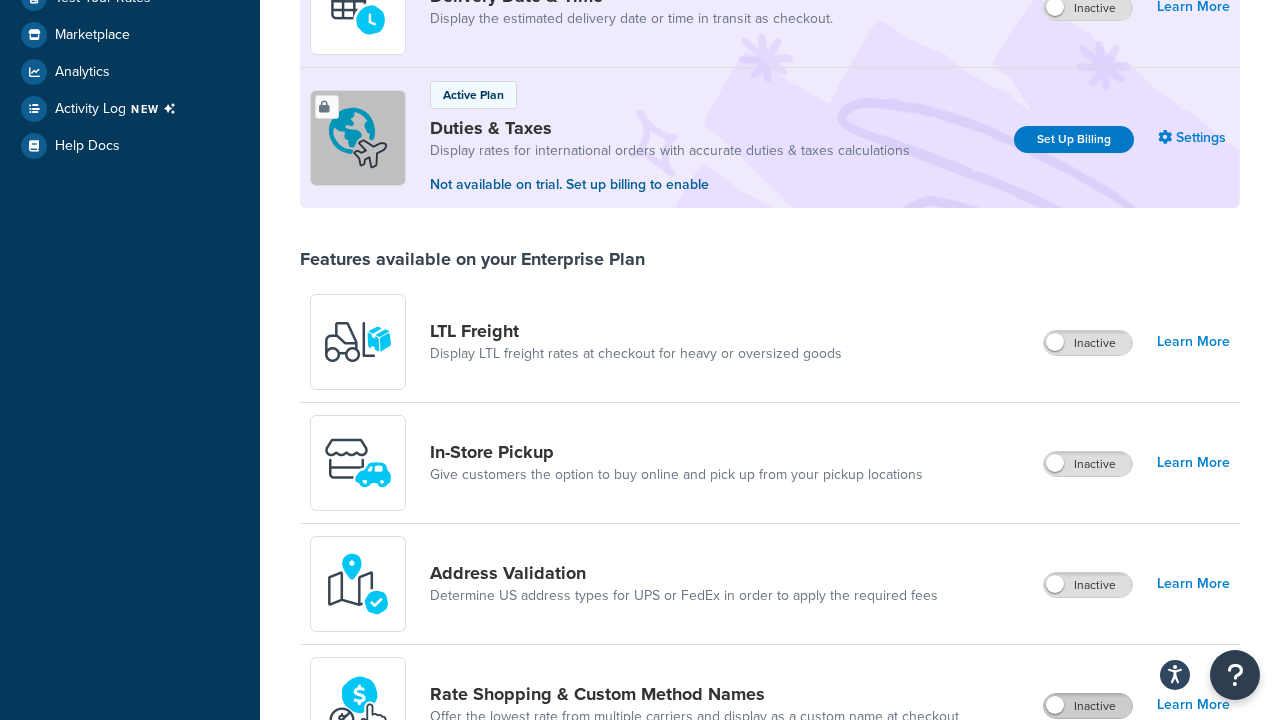 click on "Active" at bounding box center [1088, 827] 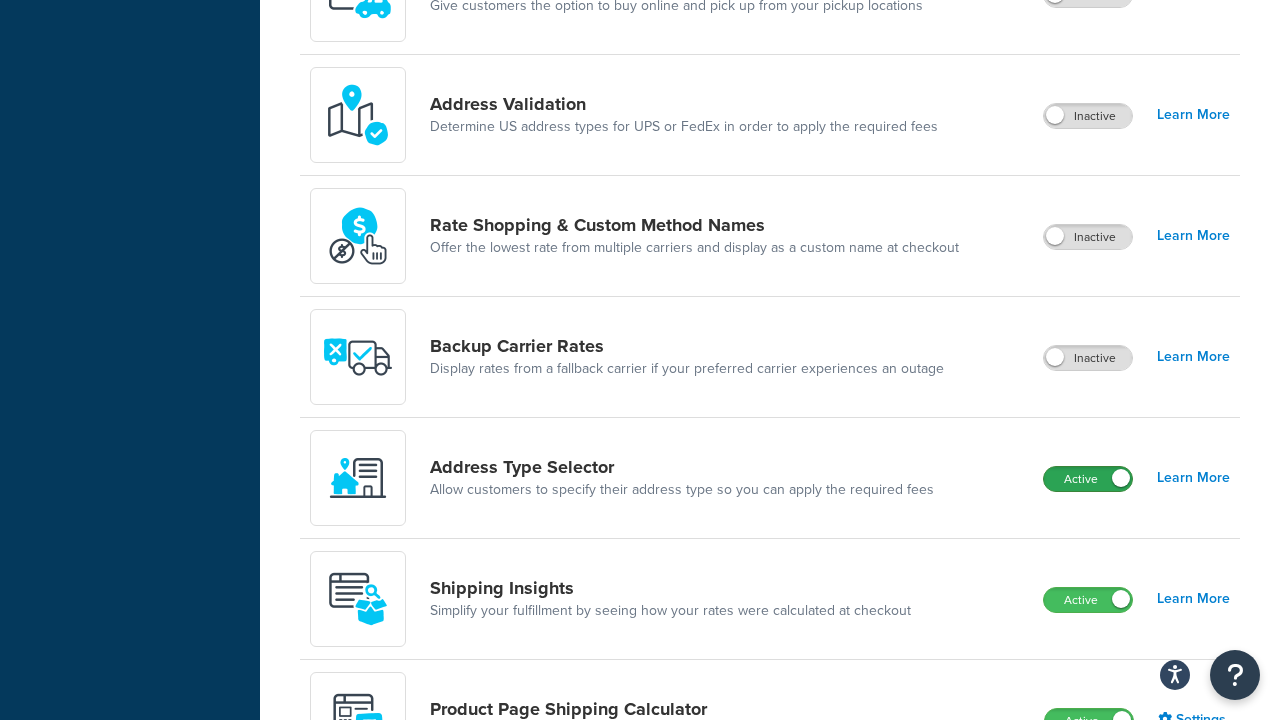 click on "Active" at bounding box center (1088, 479) 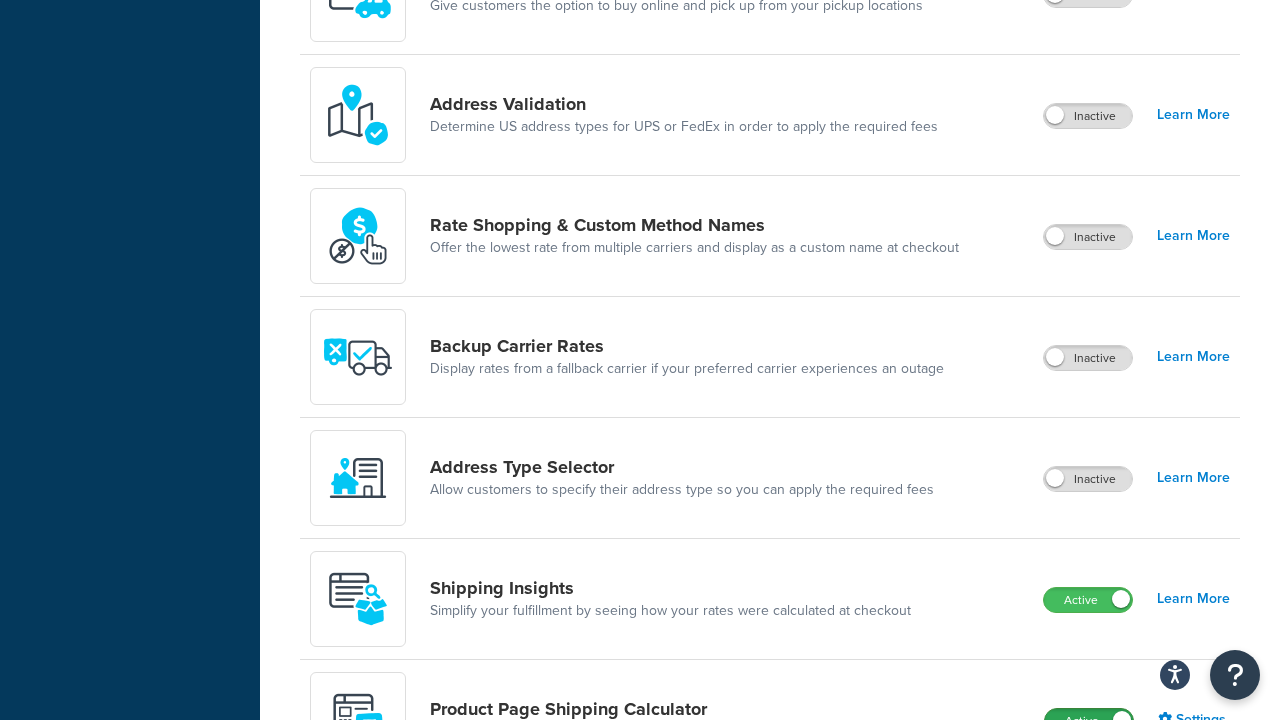 click on "Active" at bounding box center (1089, 721) 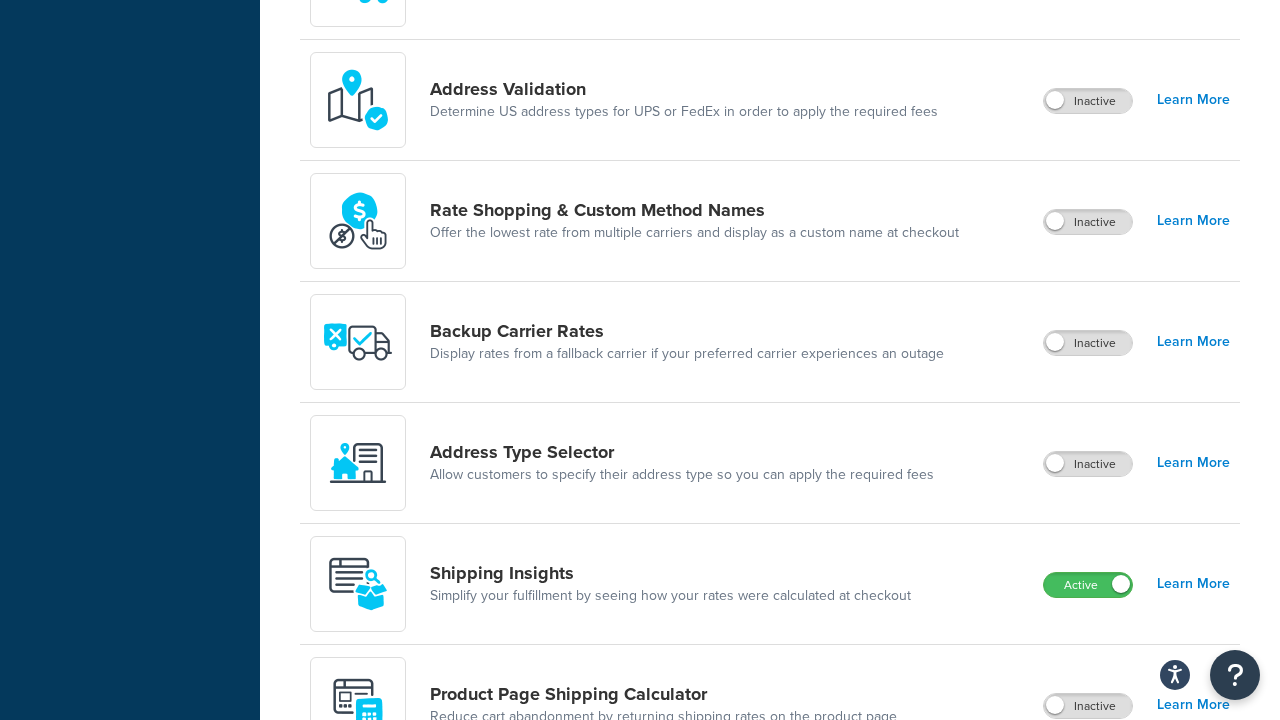 click on "Active" at bounding box center [1088, 827] 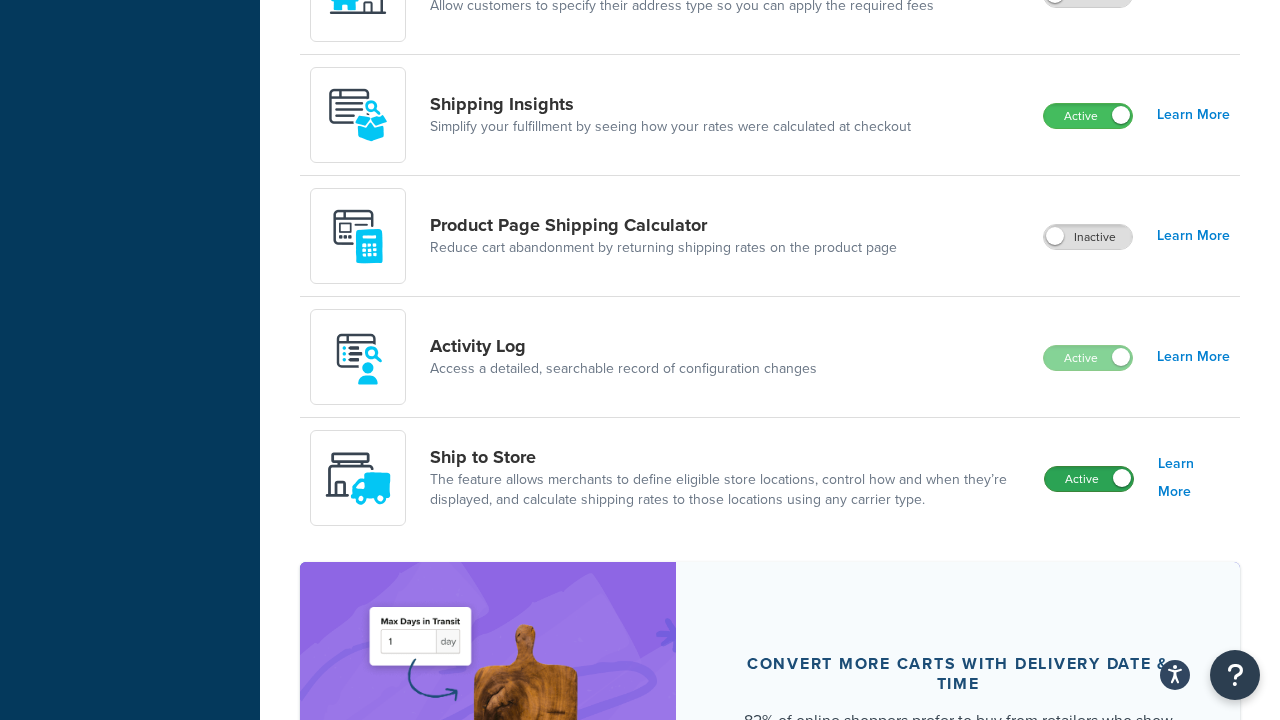 click on "Active" at bounding box center [1089, 479] 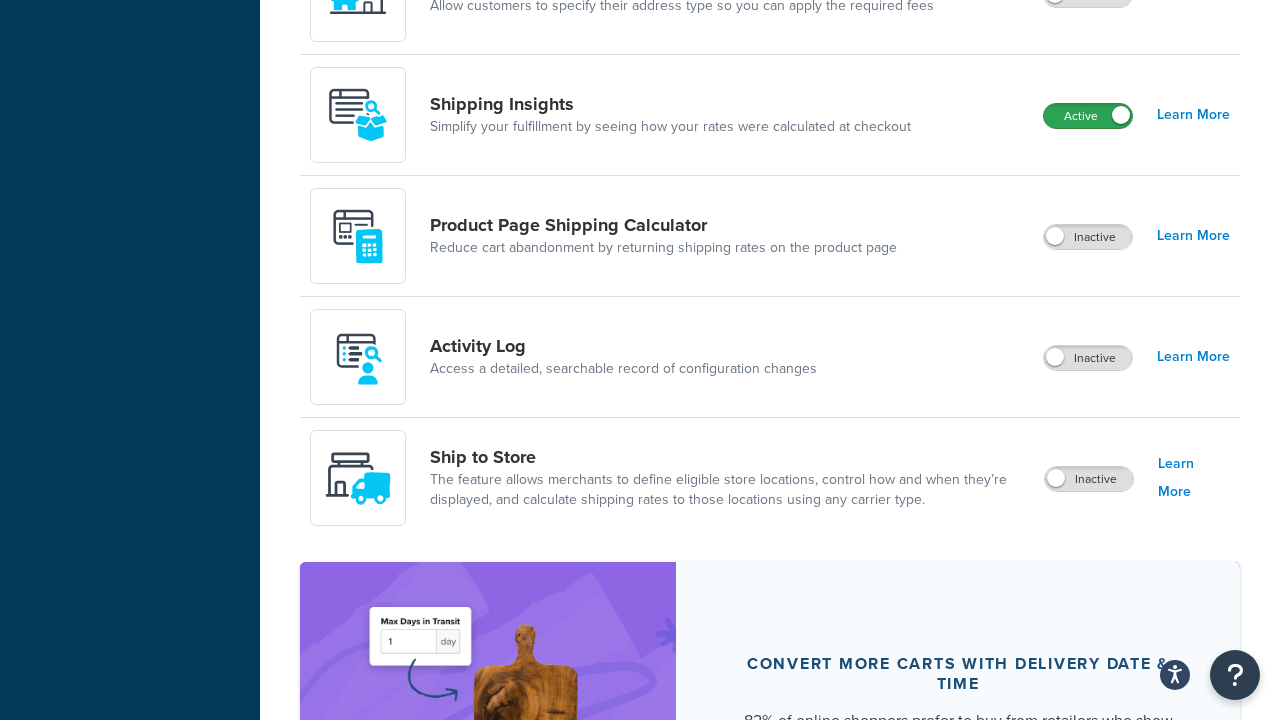 click on "Active" at bounding box center (1088, 116) 